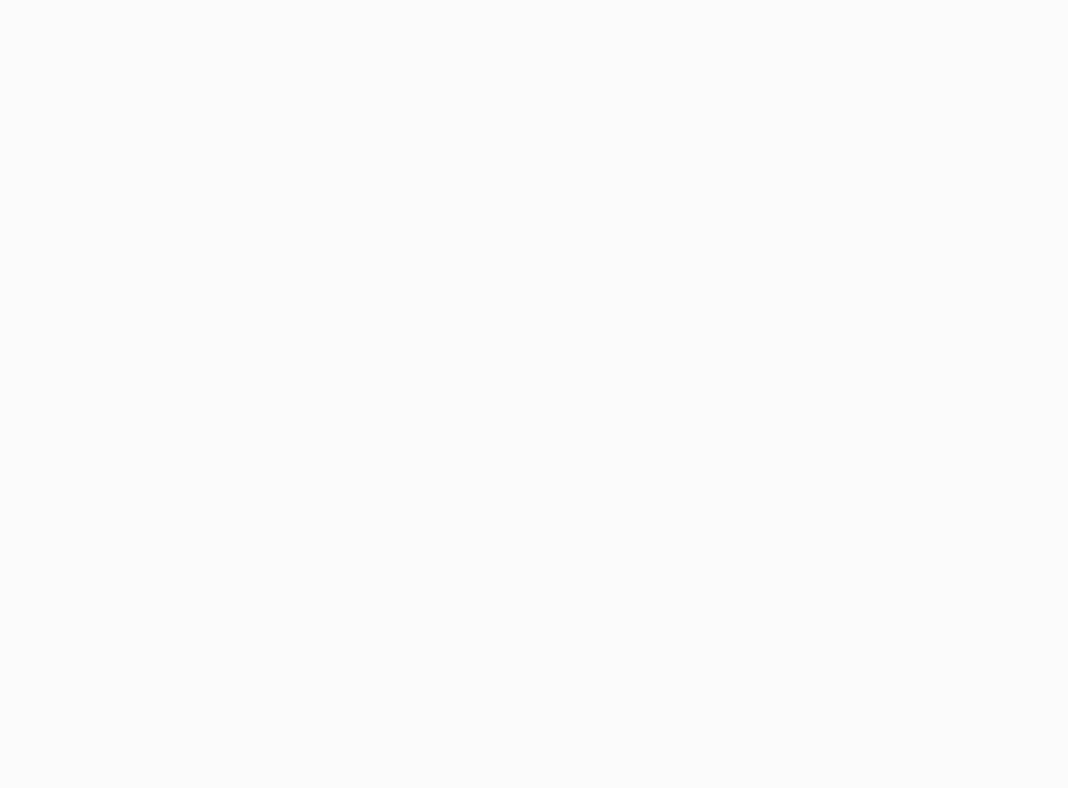 scroll, scrollTop: 0, scrollLeft: 0, axis: both 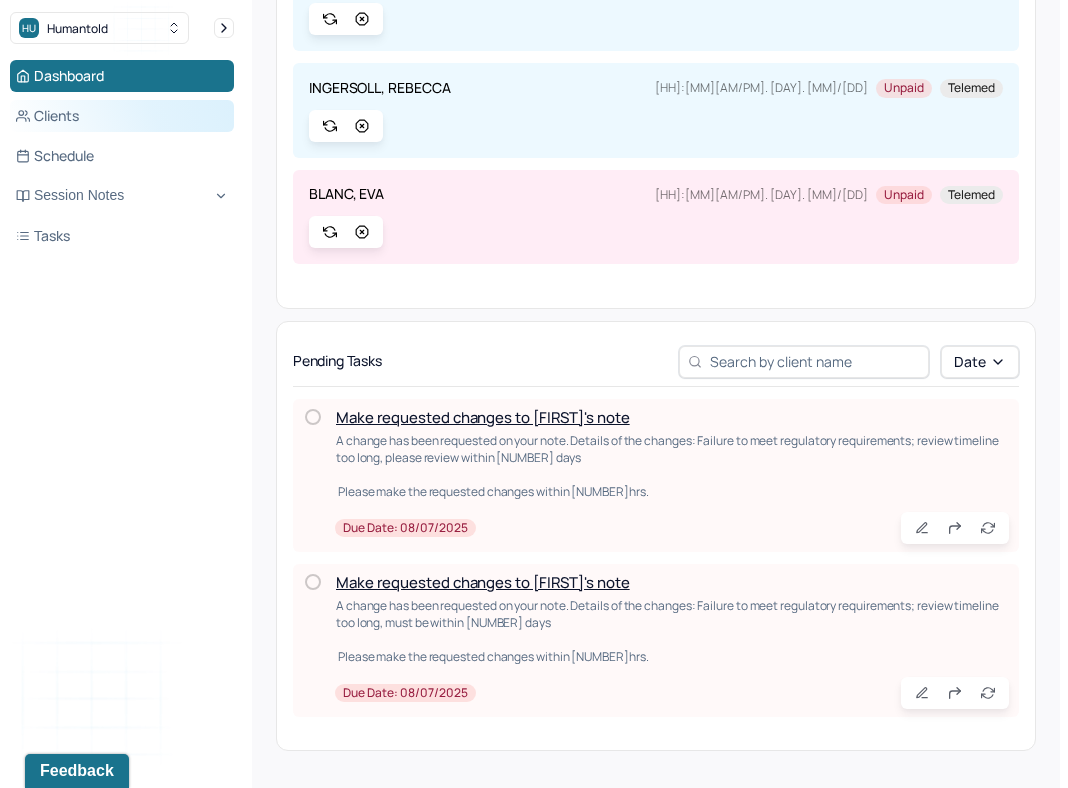 click on "Clients" at bounding box center (122, 116) 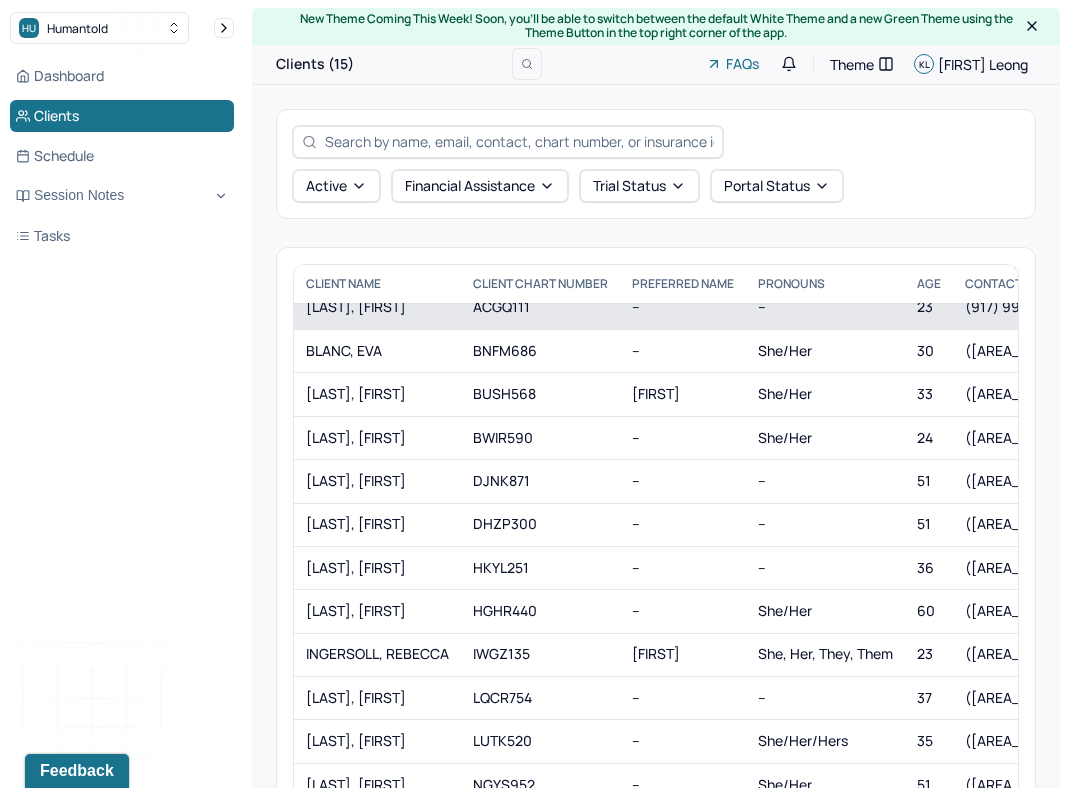 scroll, scrollTop: 0, scrollLeft: 0, axis: both 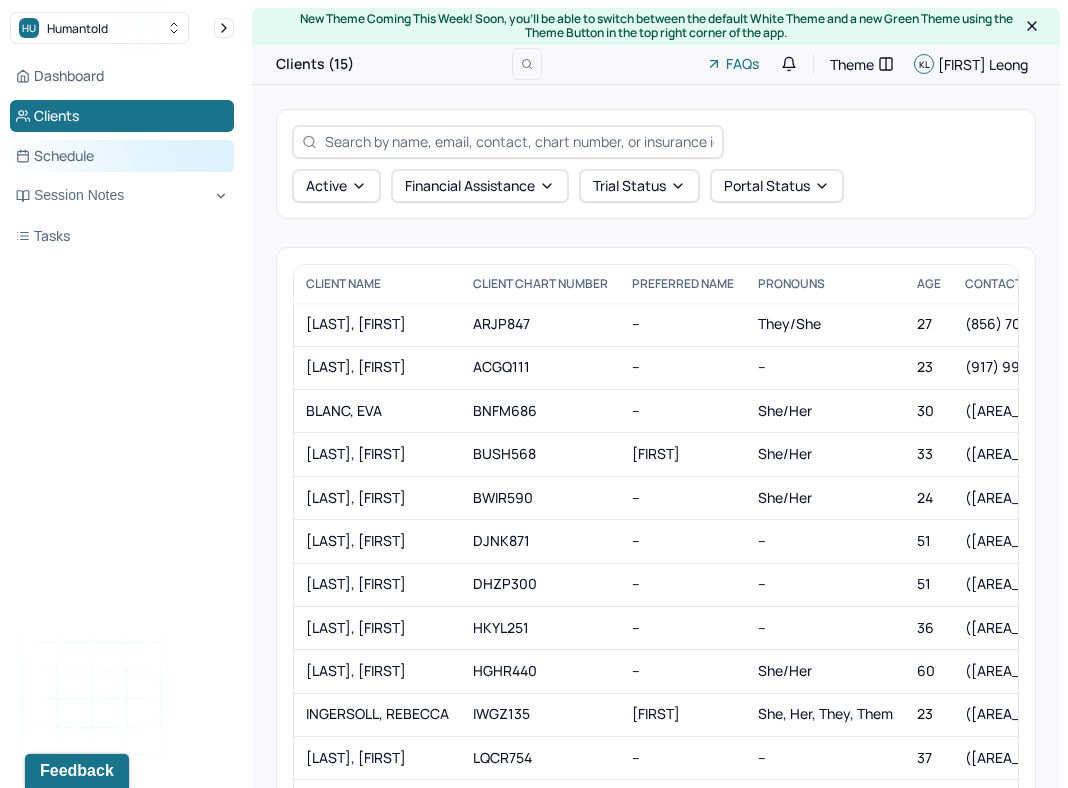 click on "Schedule" at bounding box center (122, 156) 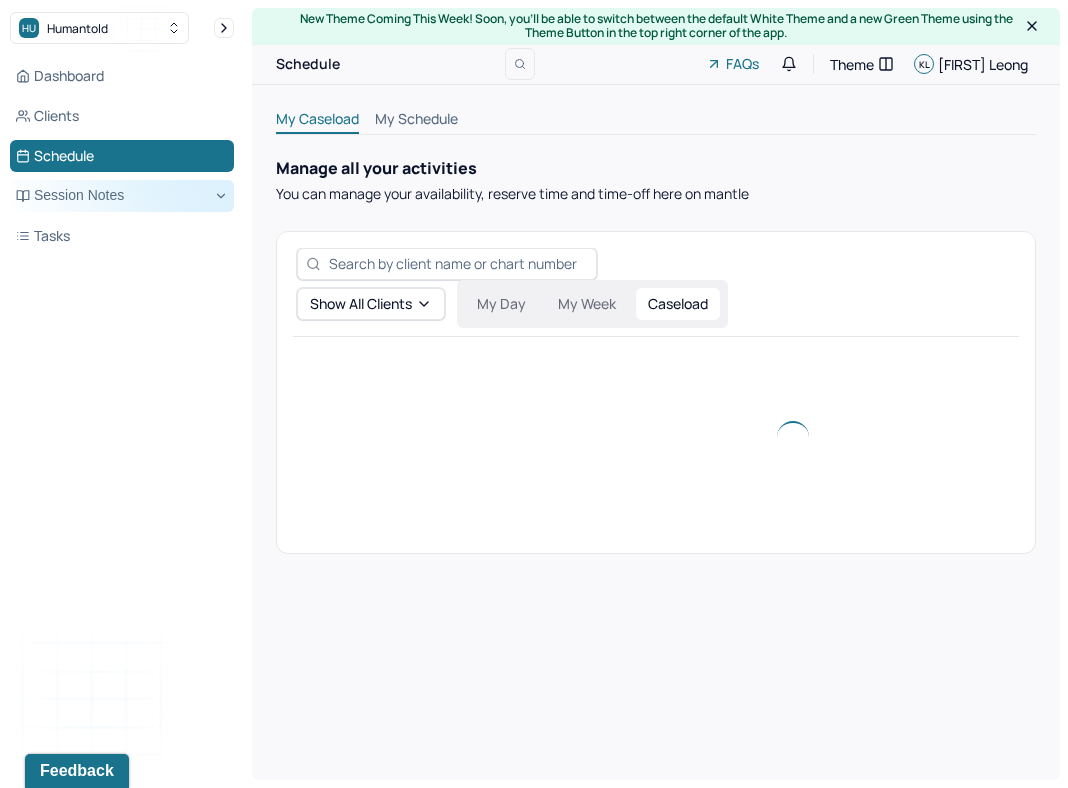 click on "Session Notes" at bounding box center (122, 196) 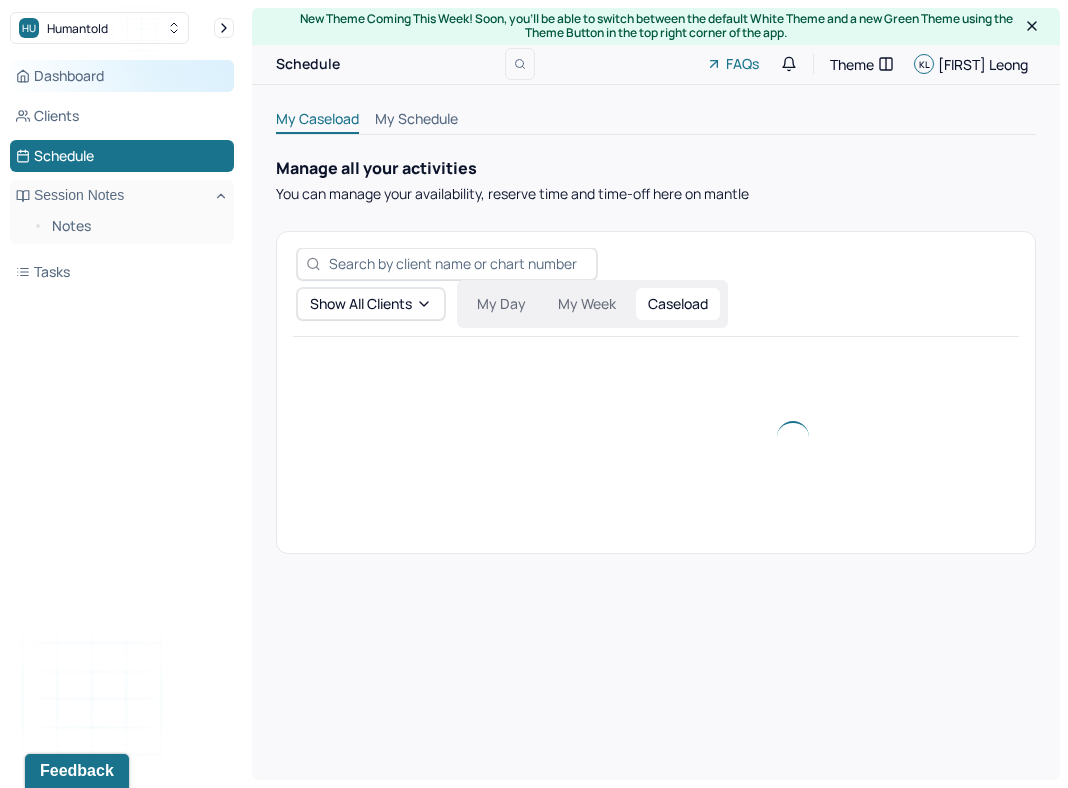 click on "Dashboard" at bounding box center (122, 76) 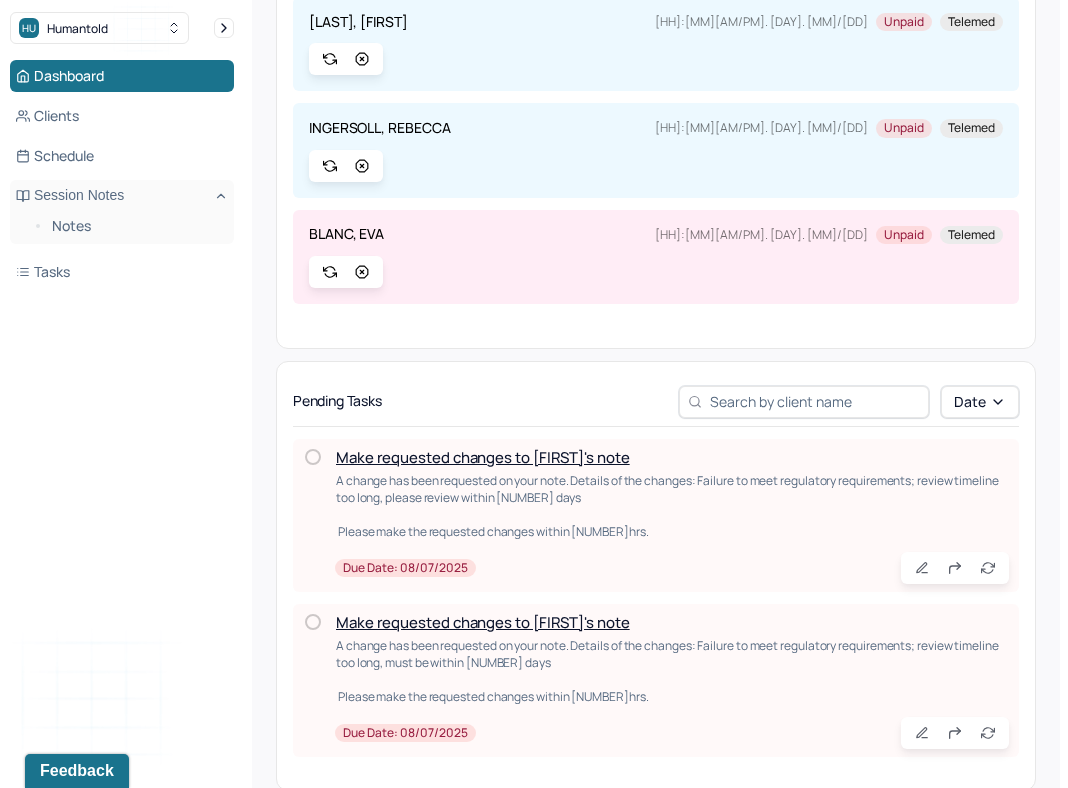 scroll, scrollTop: 398, scrollLeft: 0, axis: vertical 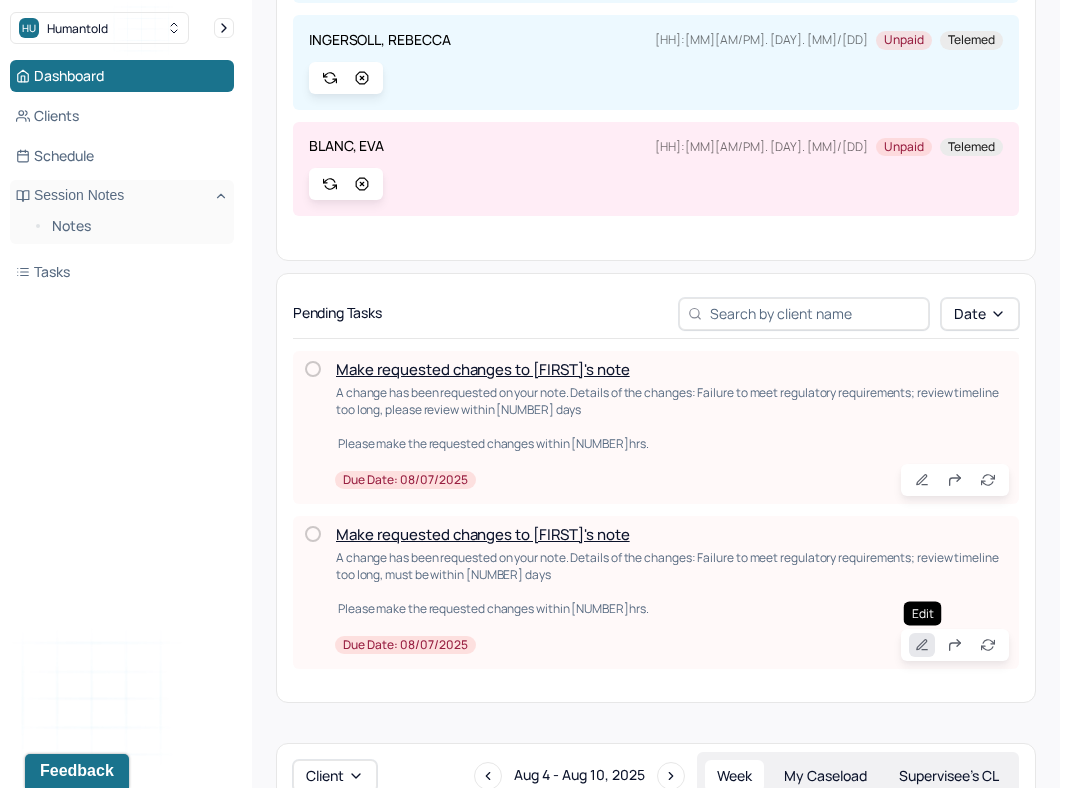 click at bounding box center [922, 645] 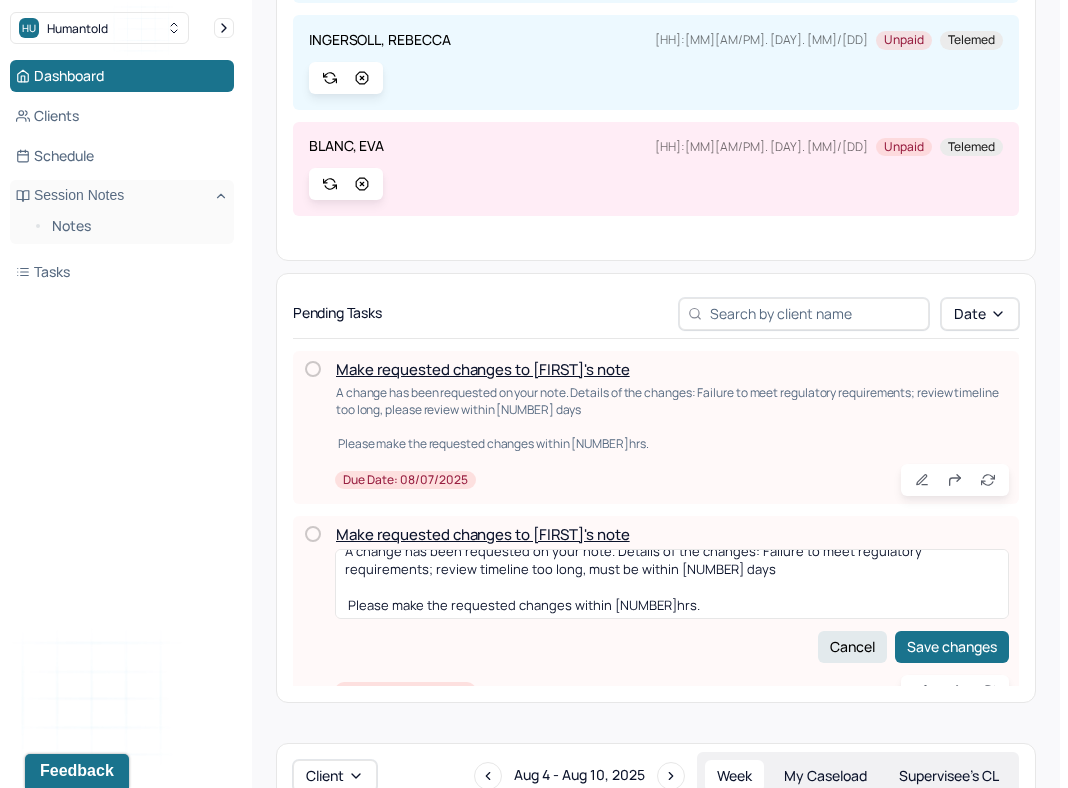 scroll, scrollTop: 0, scrollLeft: 0, axis: both 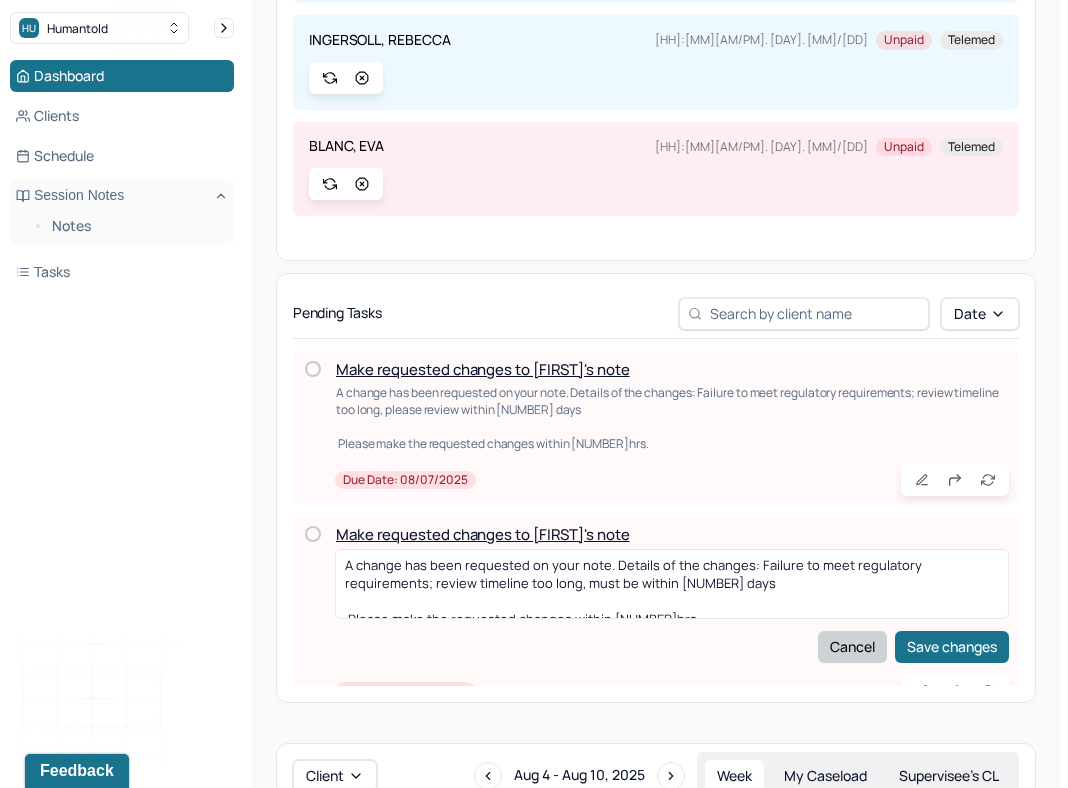 click on "Cancel" at bounding box center [852, 647] 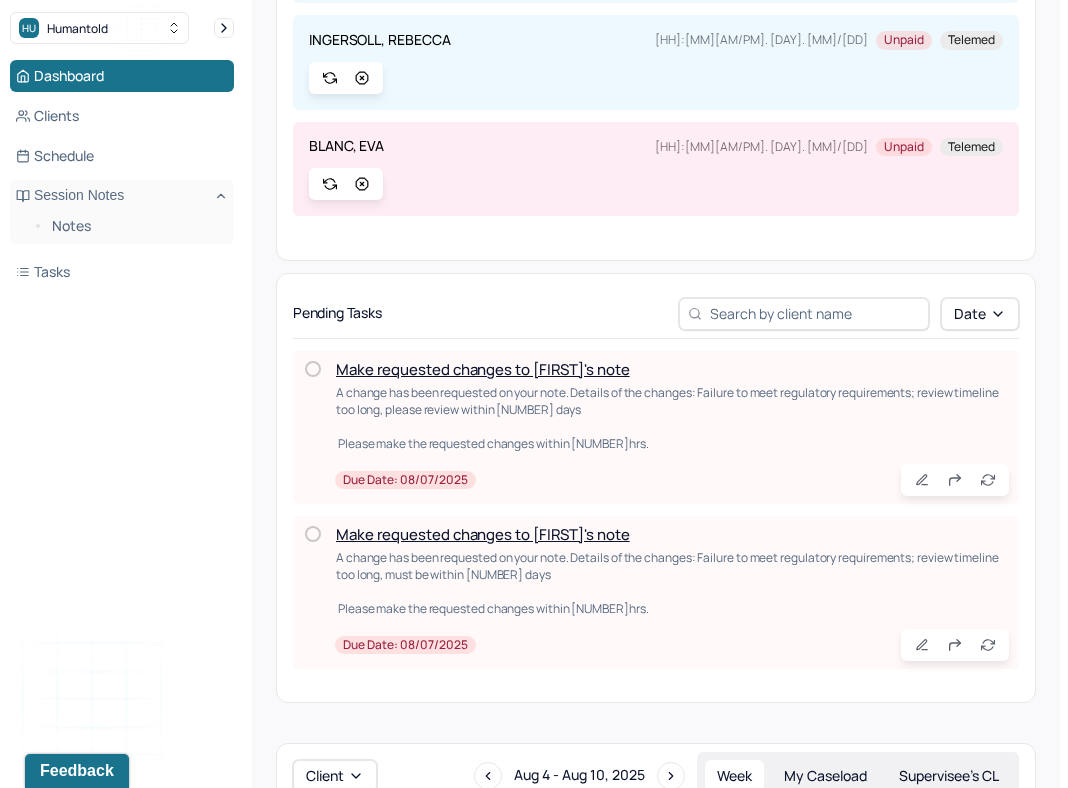 click on "Make requested changes to [FIRST]'s note" at bounding box center (483, 369) 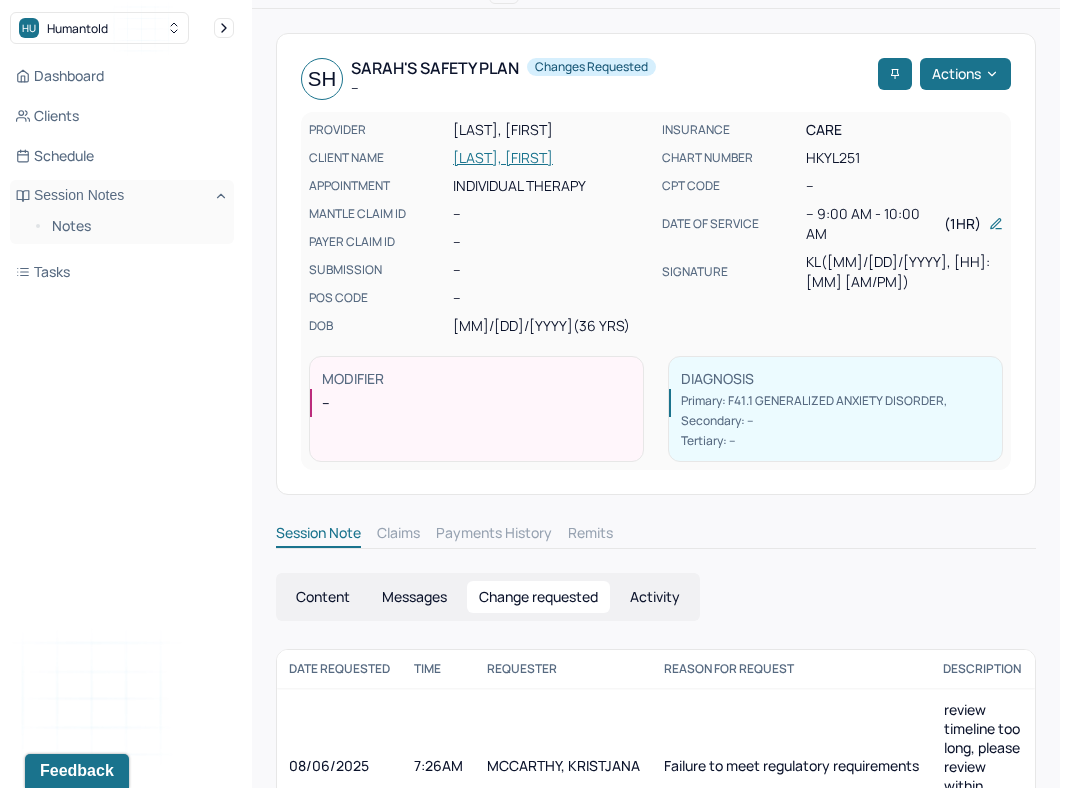 scroll, scrollTop: 164, scrollLeft: 0, axis: vertical 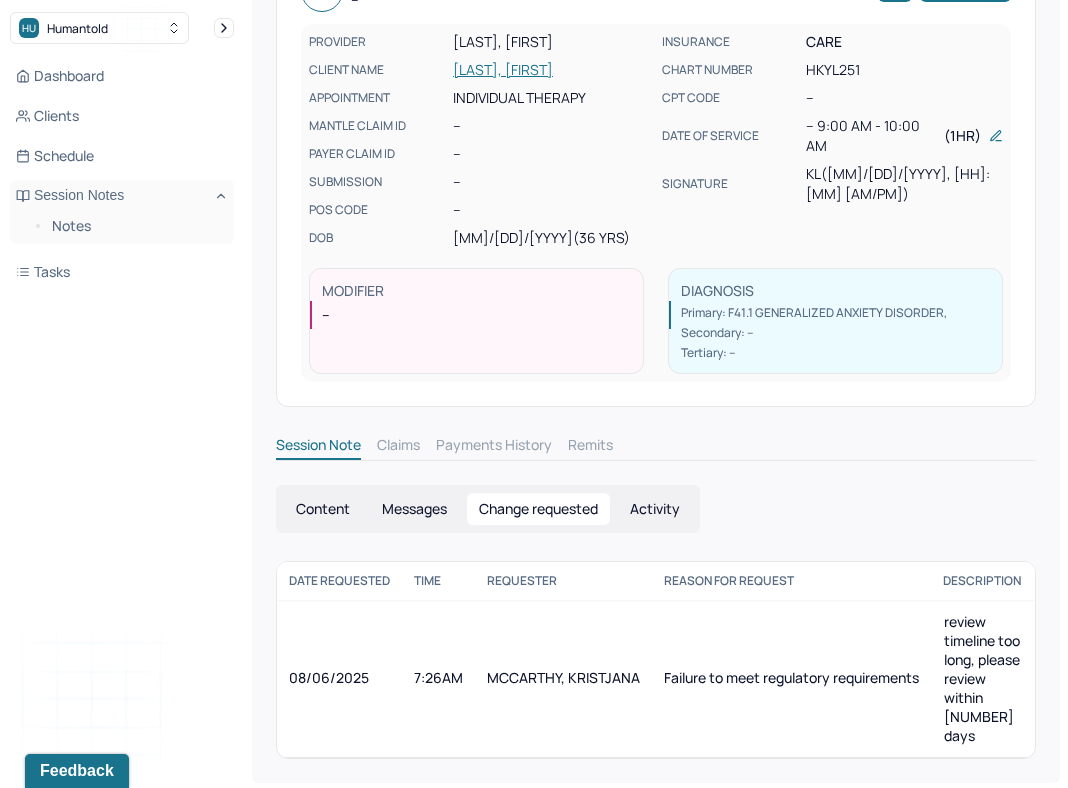 click on "Content" at bounding box center [323, 509] 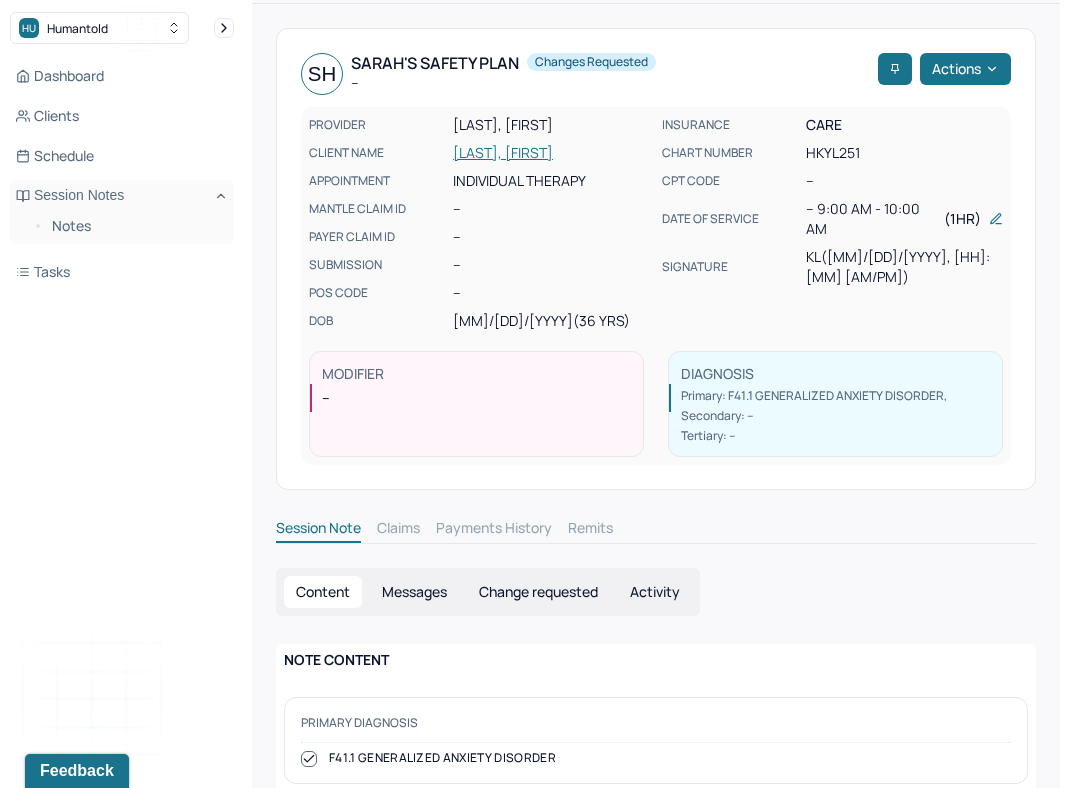 scroll, scrollTop: 91, scrollLeft: 0, axis: vertical 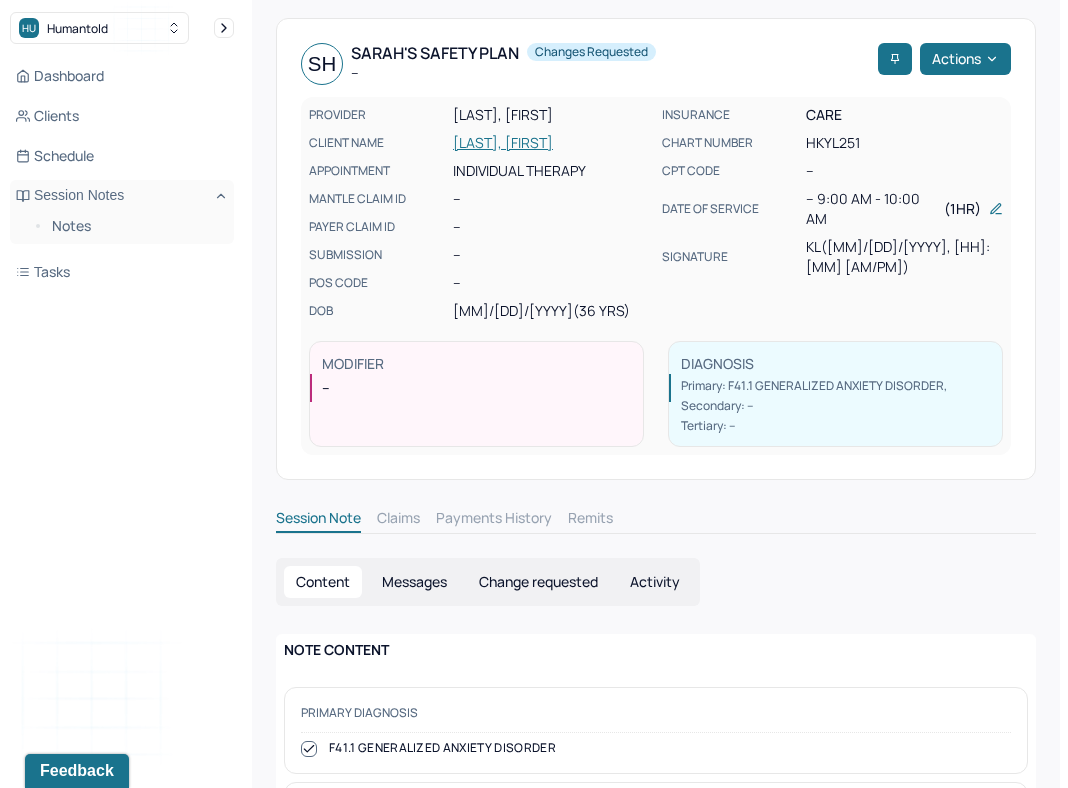 click on "[LAST], [FIRST]" at bounding box center (551, 143) 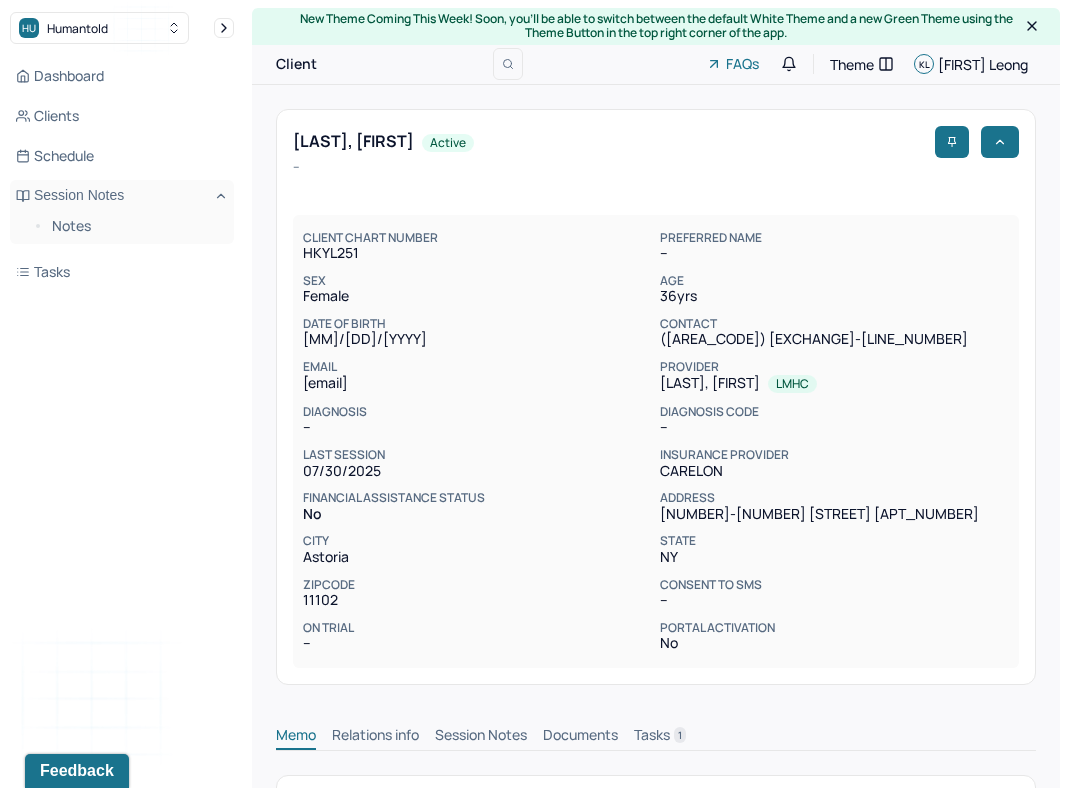 scroll, scrollTop: 1, scrollLeft: 0, axis: vertical 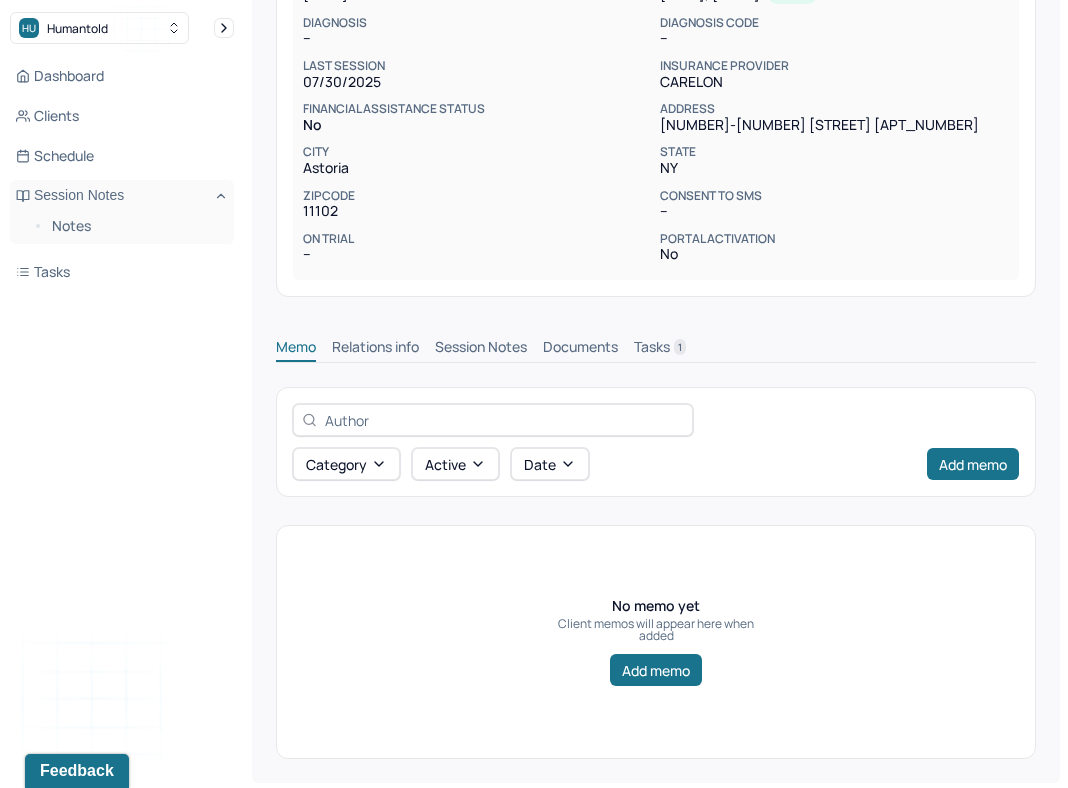 click on "Session Notes" at bounding box center (481, 349) 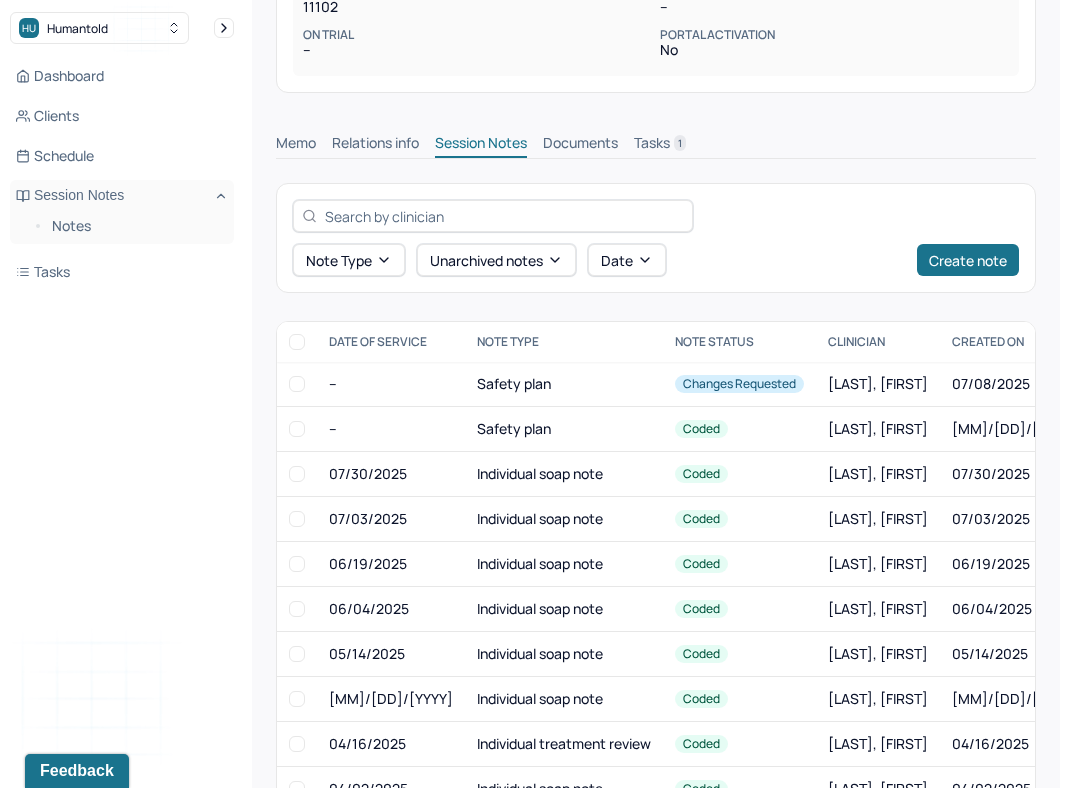 scroll, scrollTop: 597, scrollLeft: 0, axis: vertical 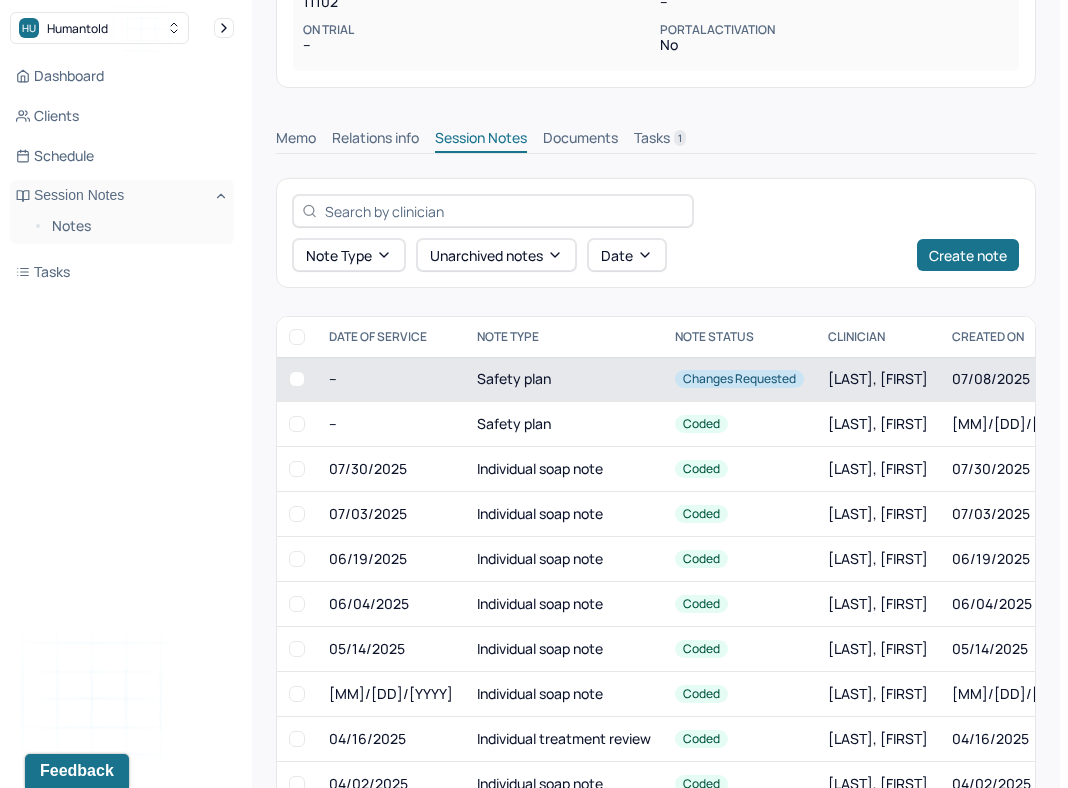 click on "Safety plan" at bounding box center [564, 379] 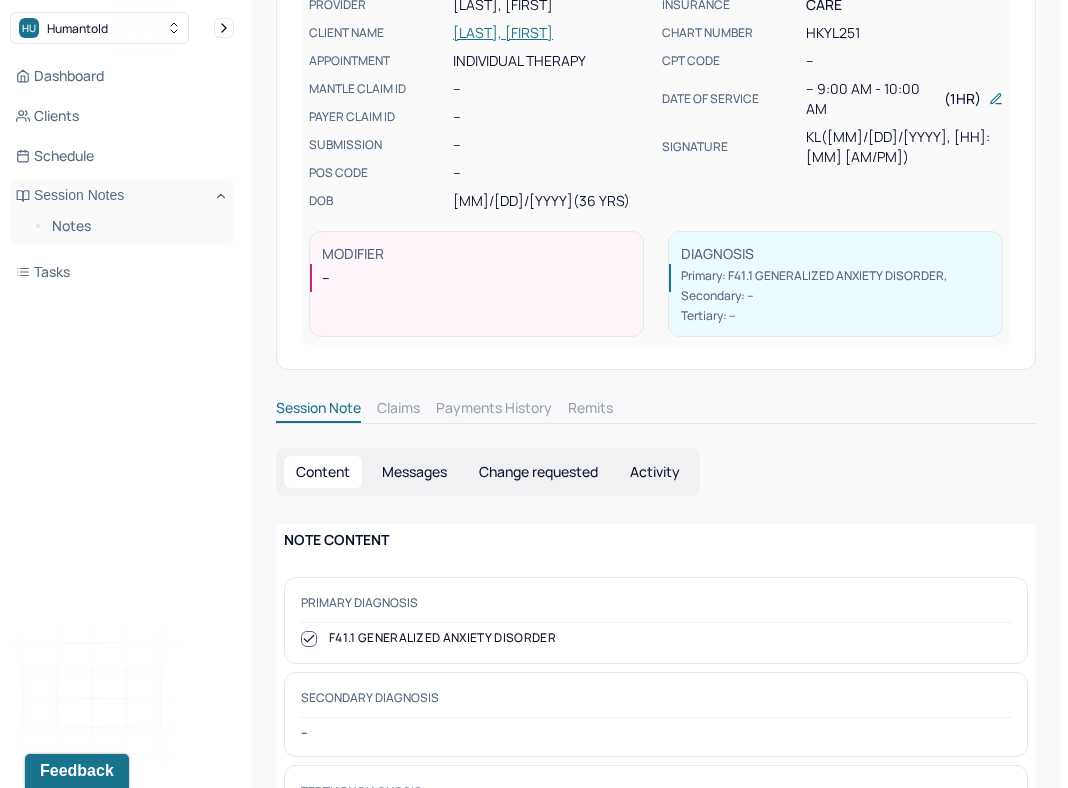 scroll, scrollTop: 0, scrollLeft: 0, axis: both 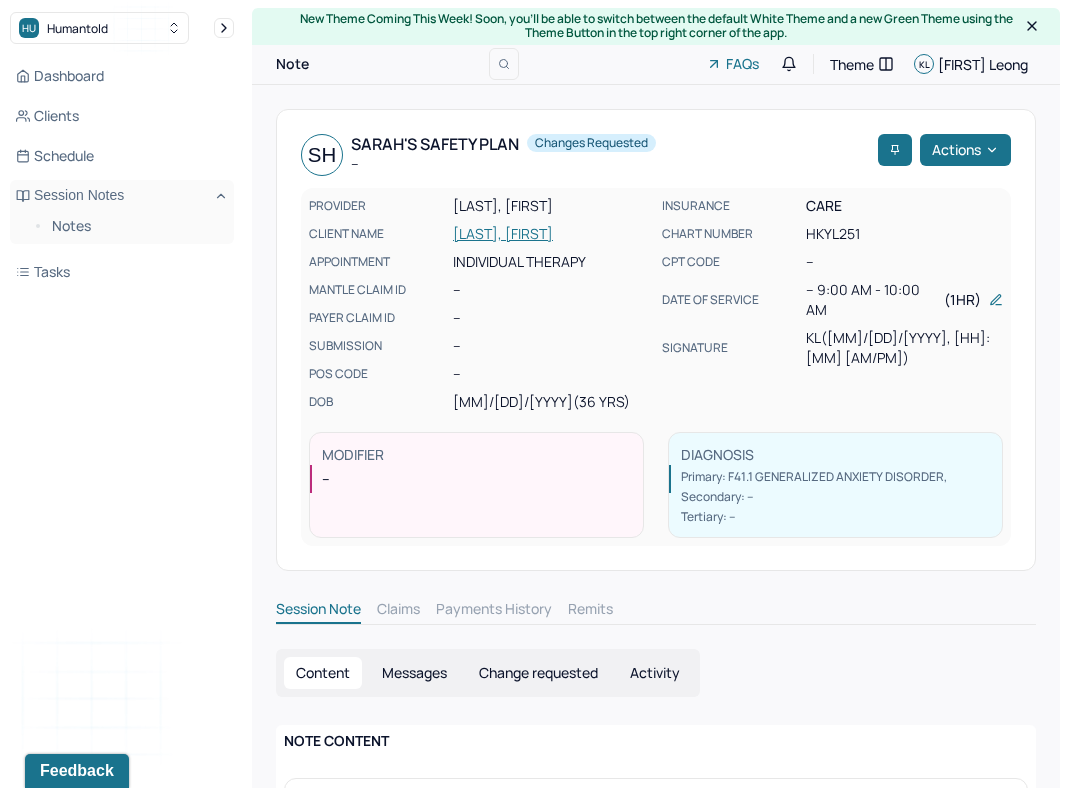 click on "Change requested" at bounding box center [538, 673] 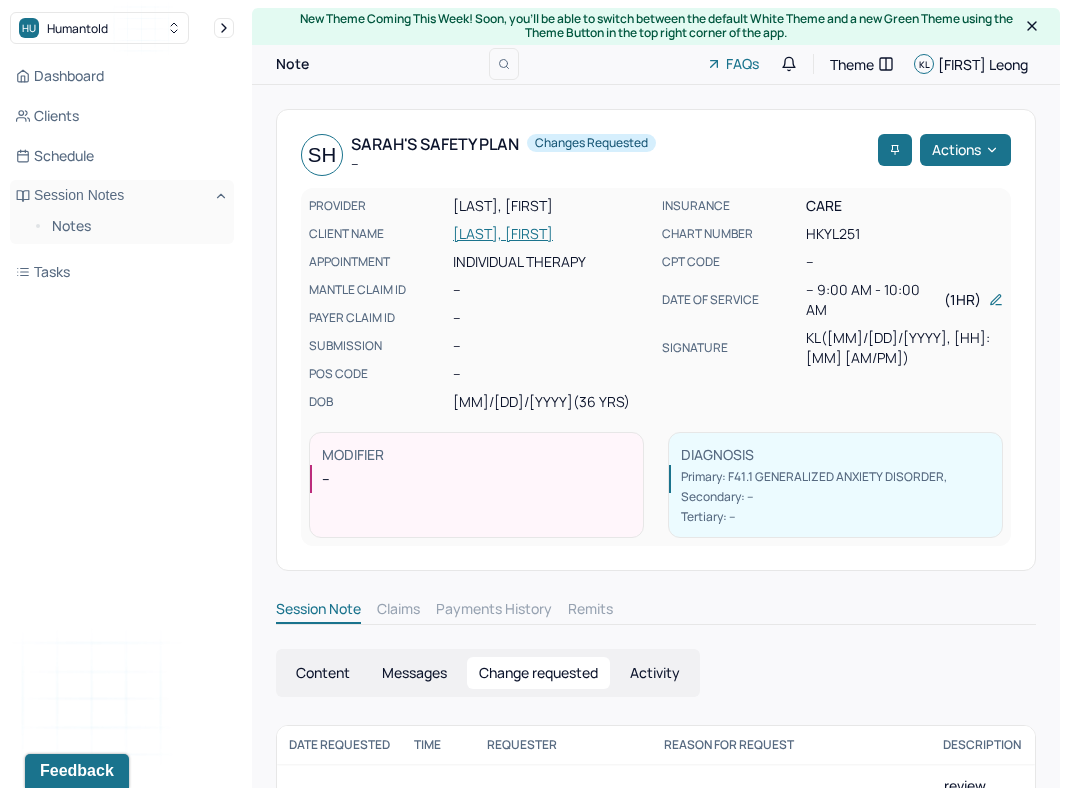 scroll, scrollTop: 164, scrollLeft: 0, axis: vertical 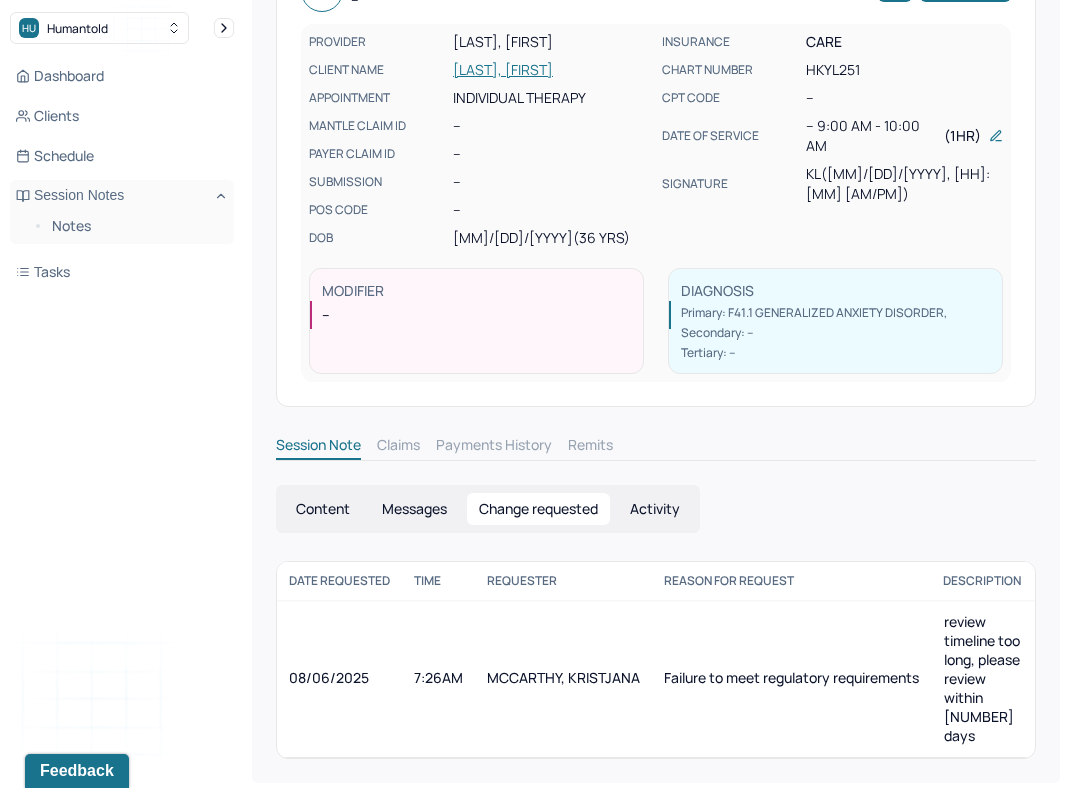 click on "Content" at bounding box center (323, 509) 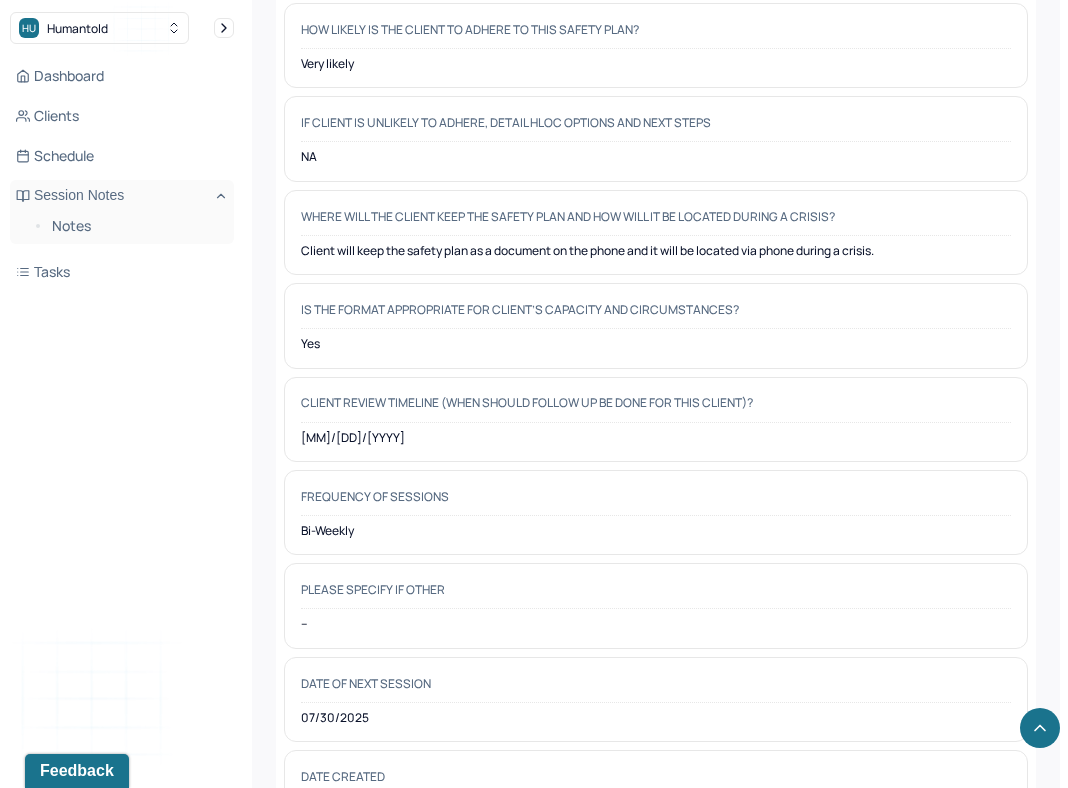 scroll, scrollTop: 1904, scrollLeft: 0, axis: vertical 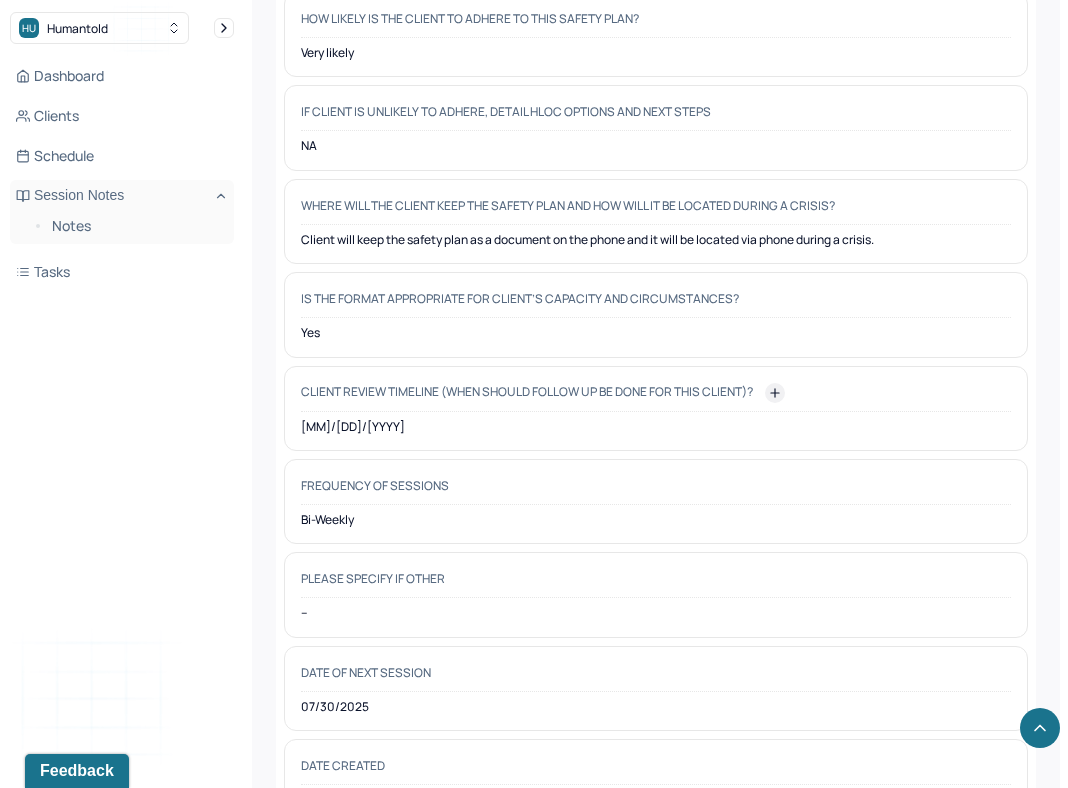 click on "Client review timeline (when should follow up be done for this client)?" at bounding box center (527, 392) 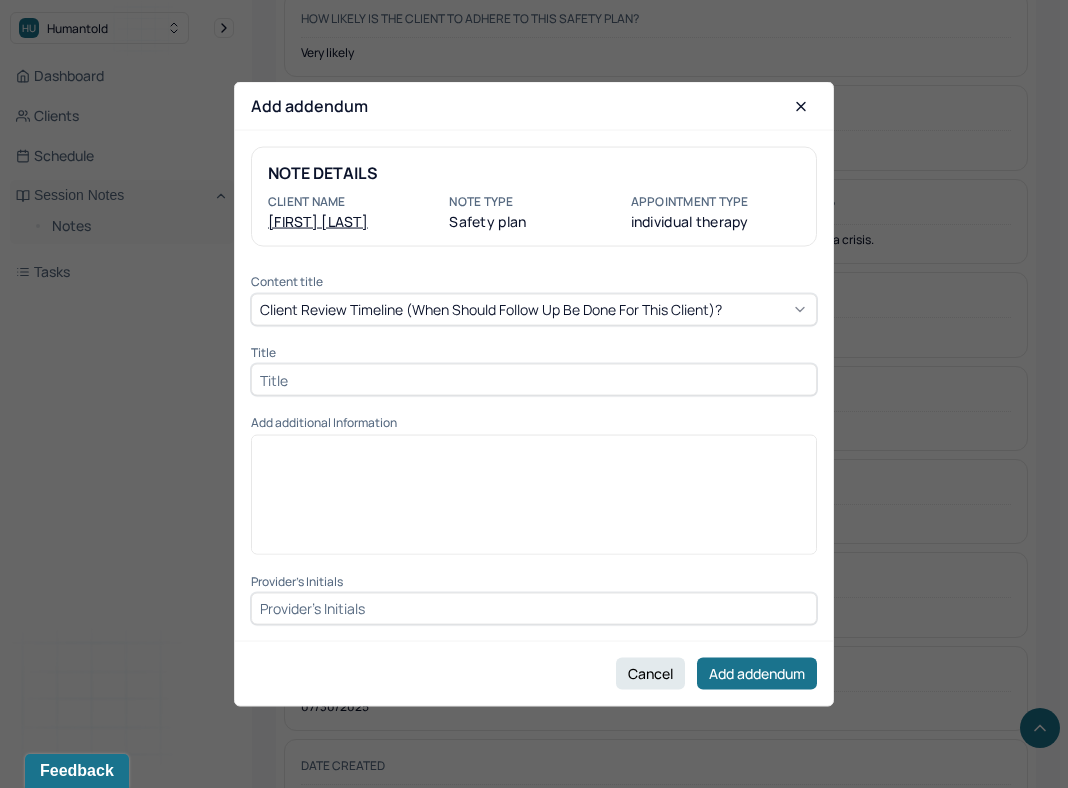 click at bounding box center [534, 380] 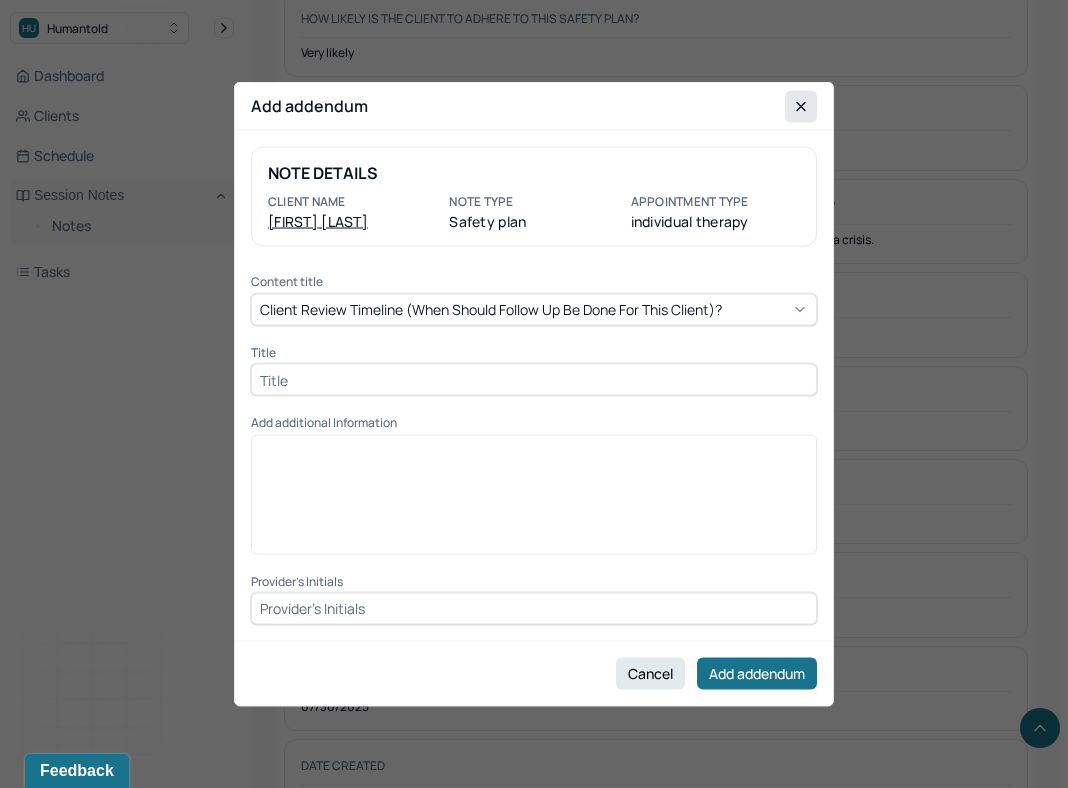 click 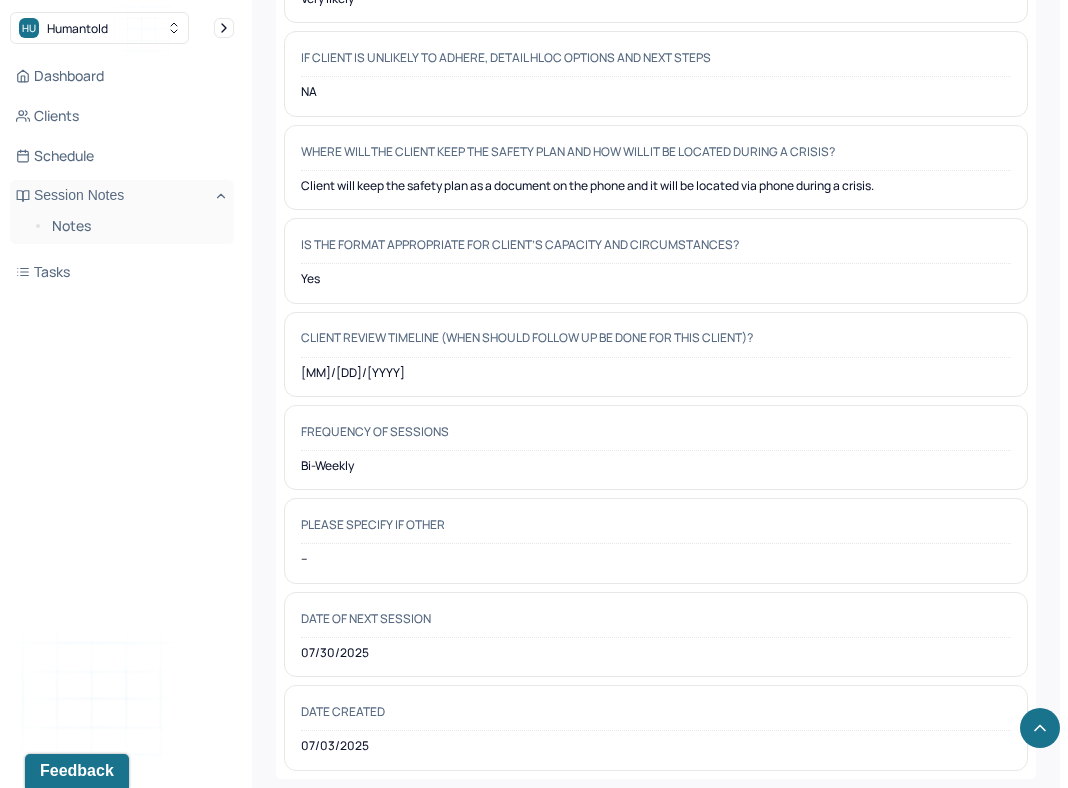 scroll, scrollTop: 1959, scrollLeft: 0, axis: vertical 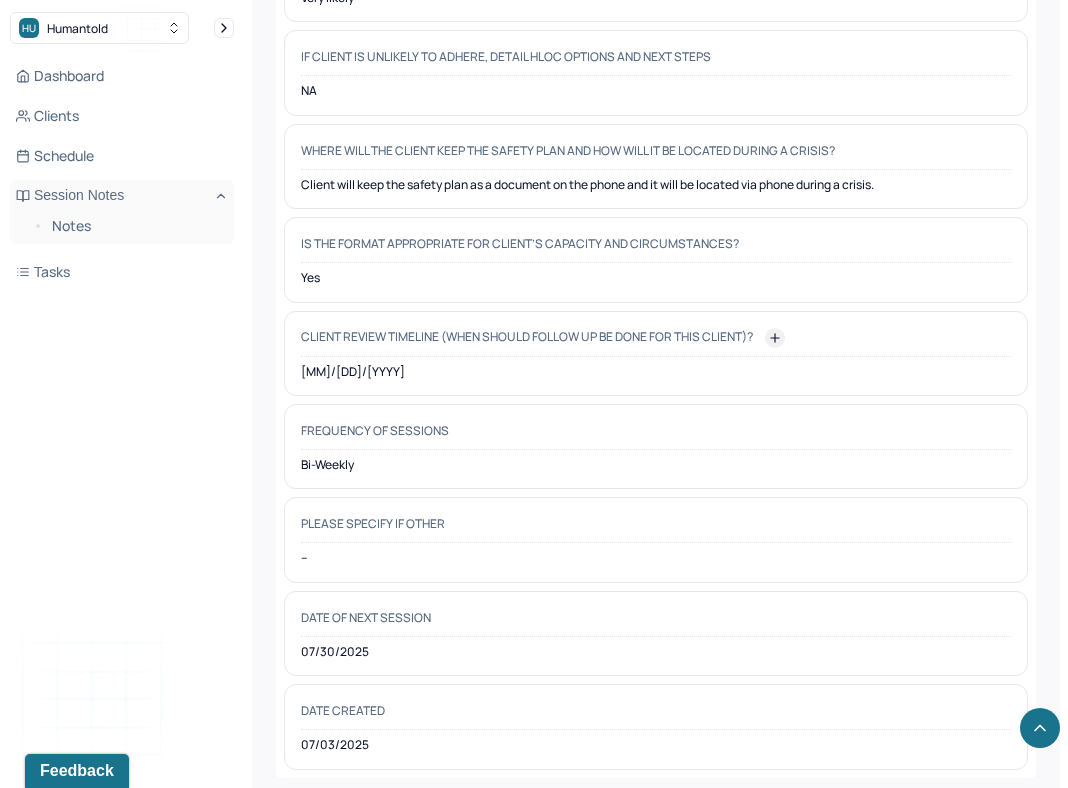click 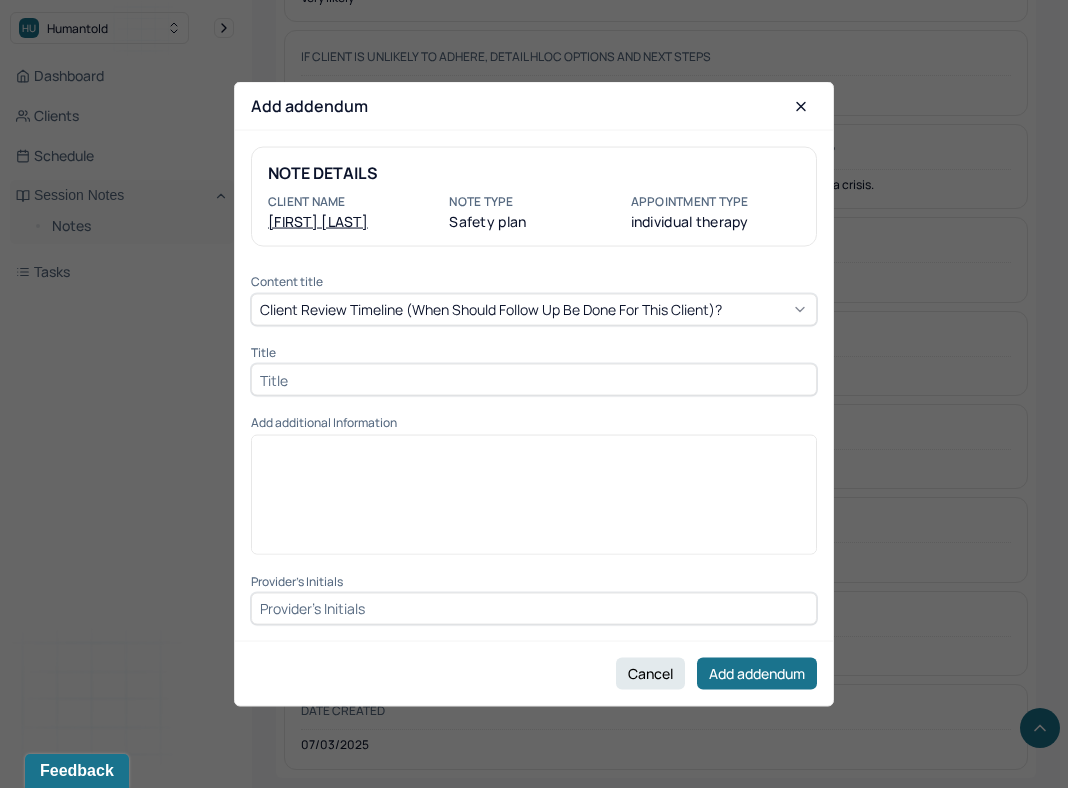 click at bounding box center [534, 380] 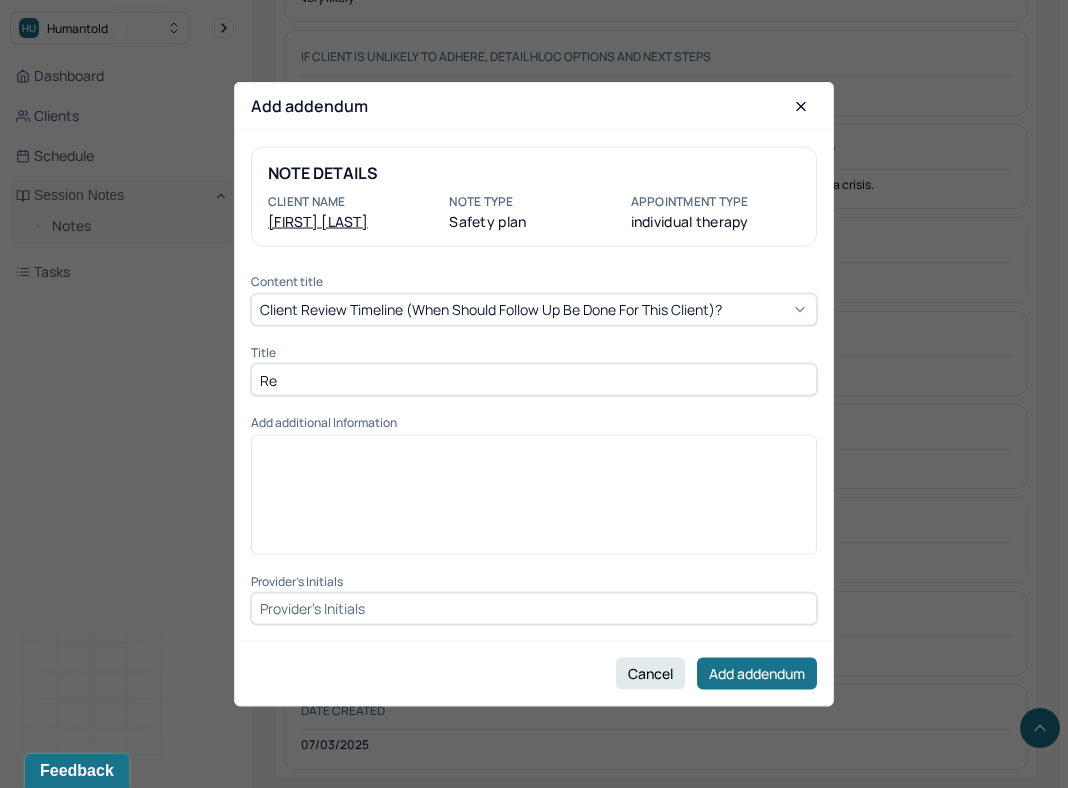 type on "R" 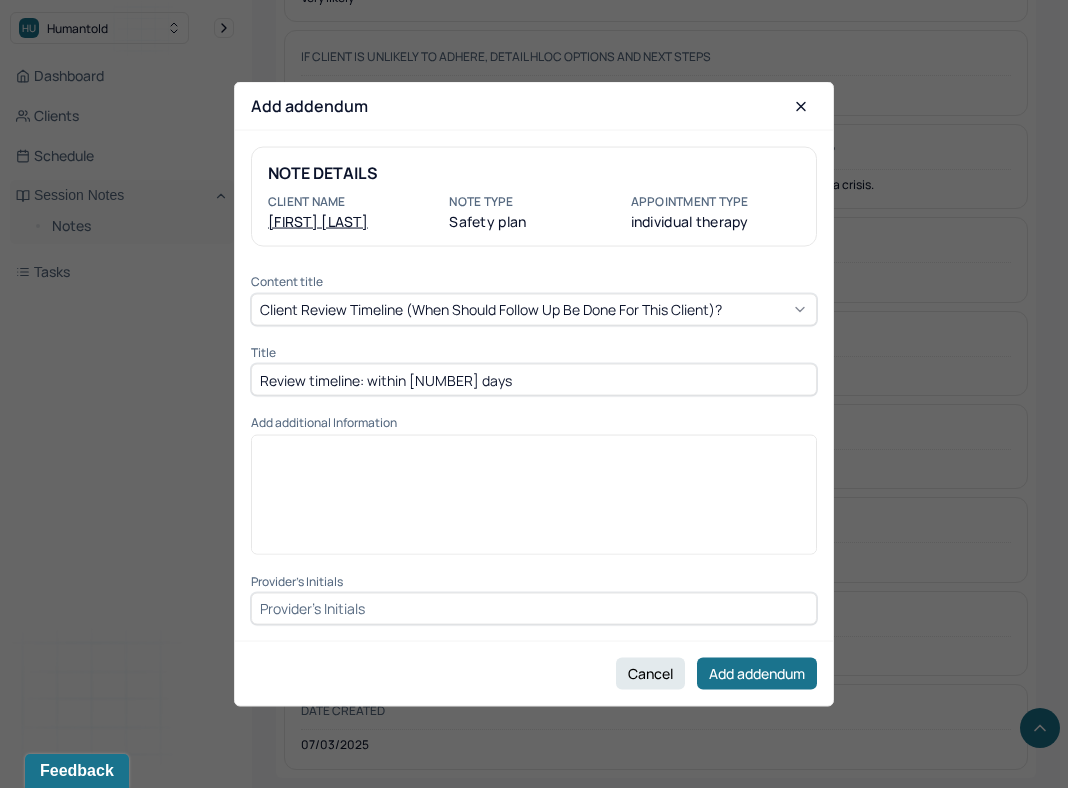 type on "Review timeline: within [NUMBER] days" 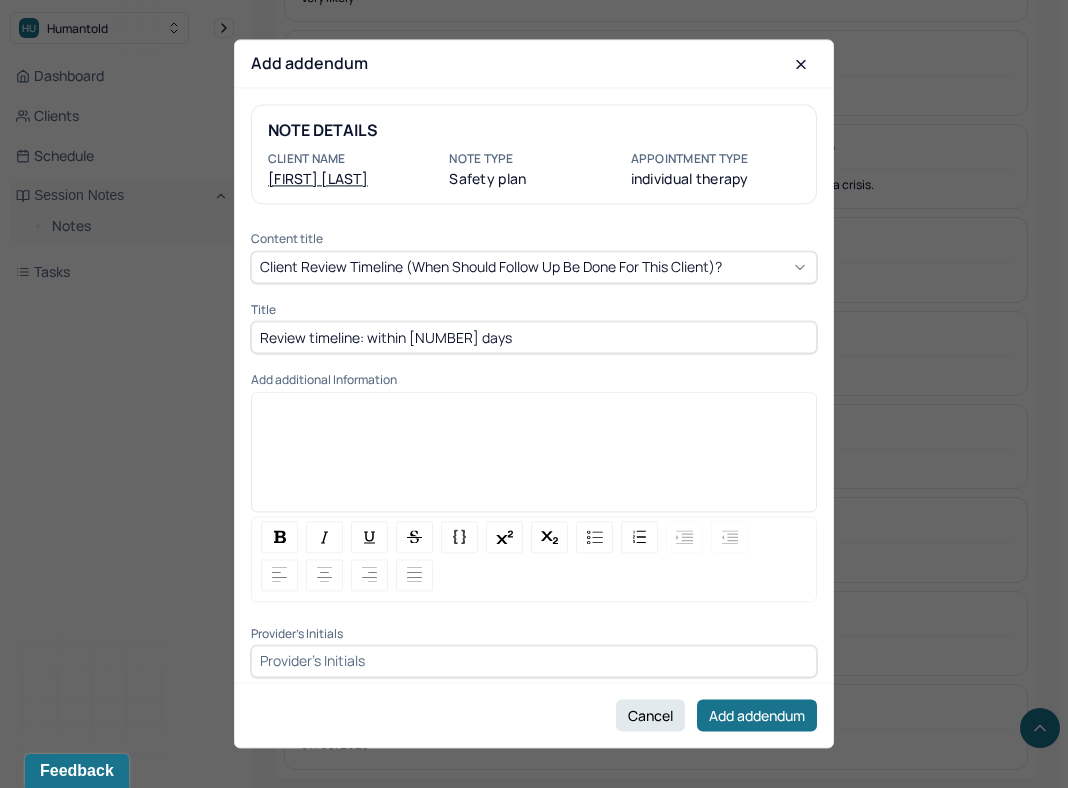 click at bounding box center (534, 661) 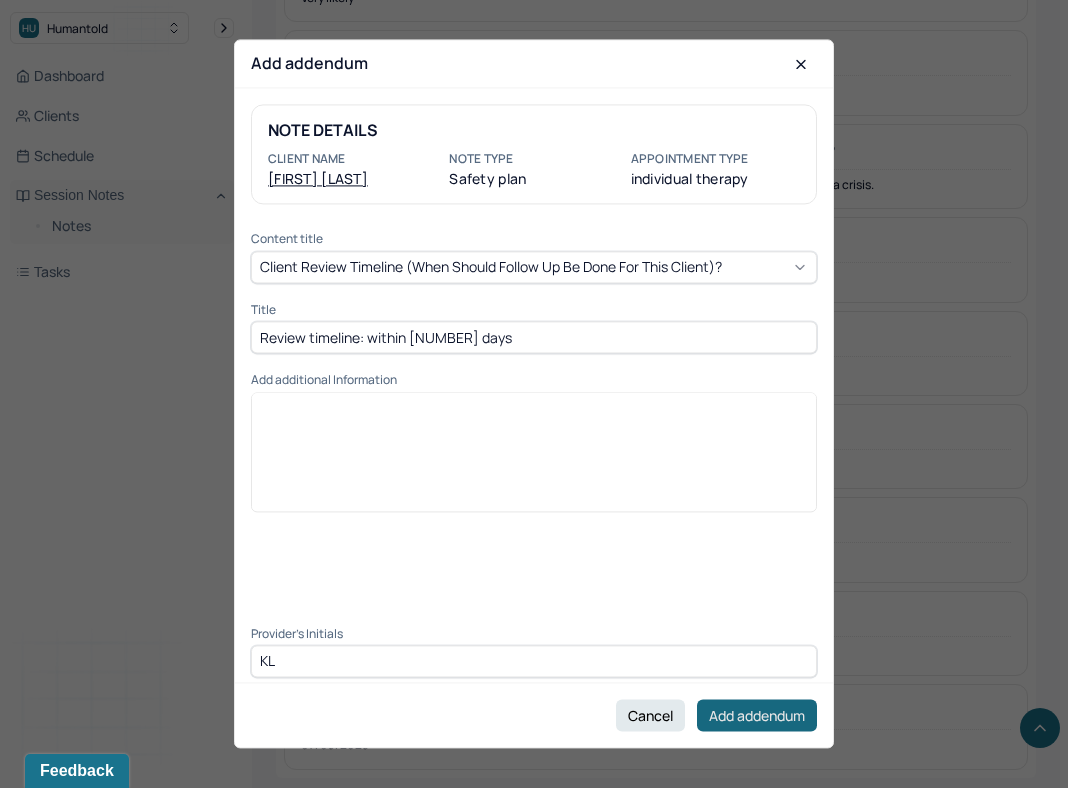 type on "KL" 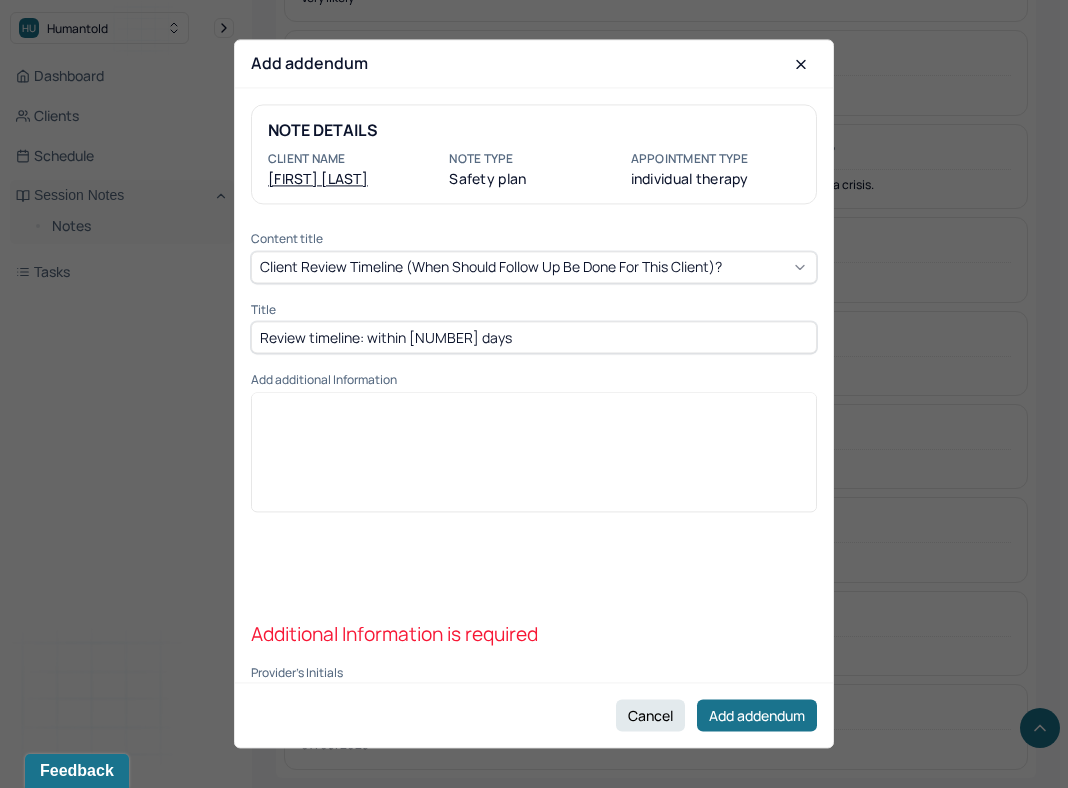 click at bounding box center (534, 408) 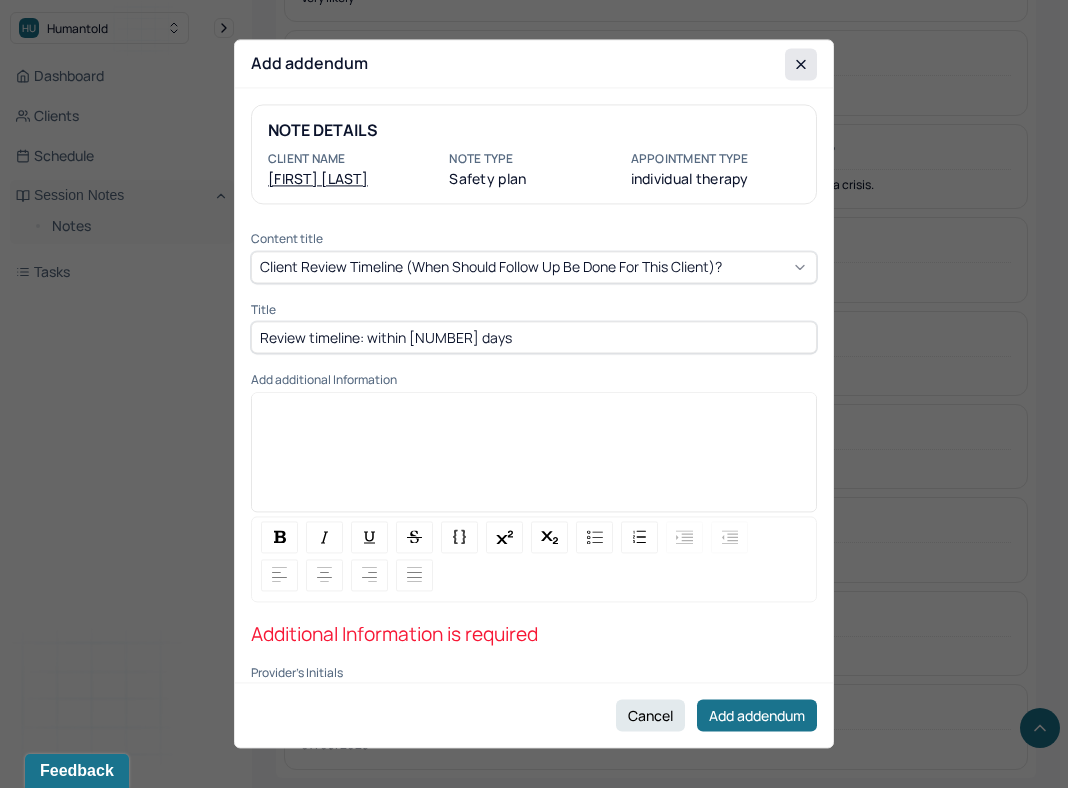 click 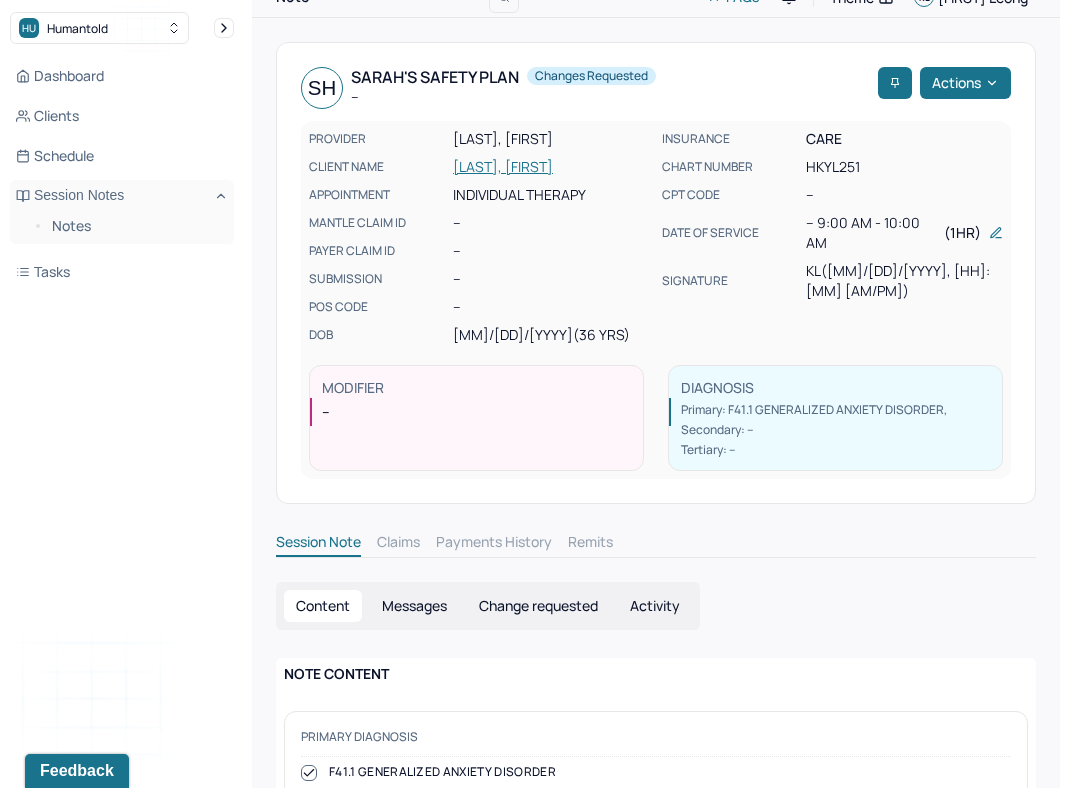 scroll, scrollTop: 0, scrollLeft: 0, axis: both 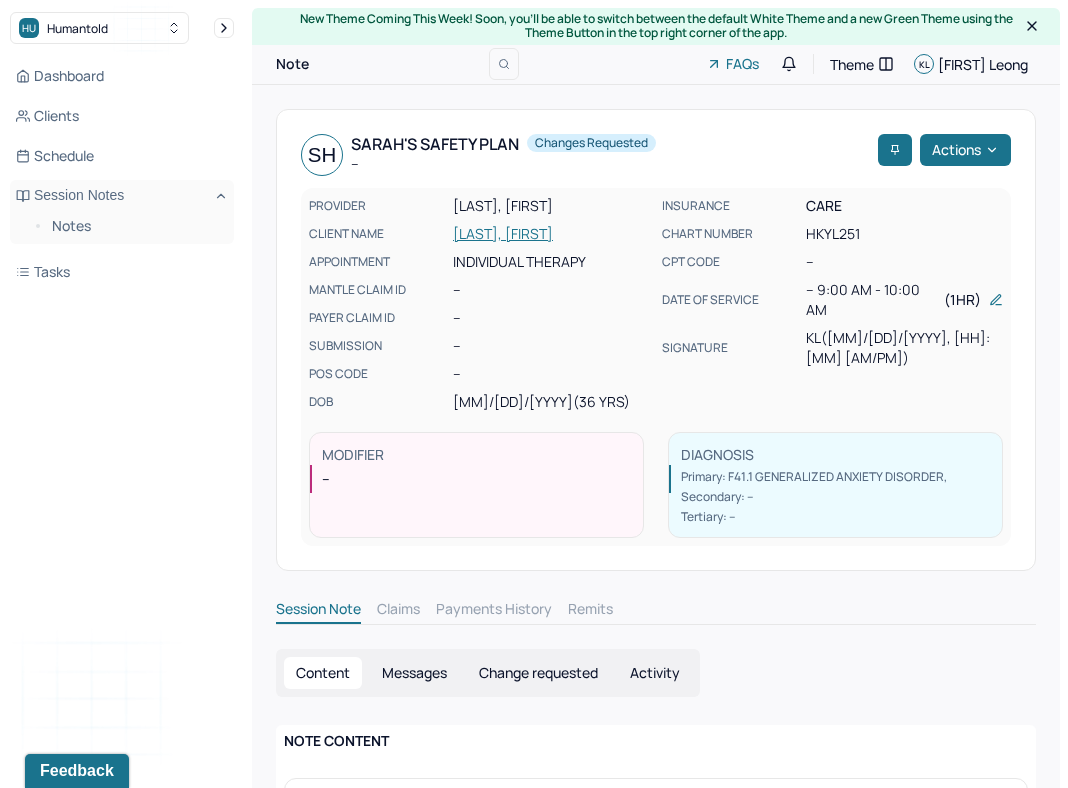 click on "Change requested" at bounding box center (538, 673) 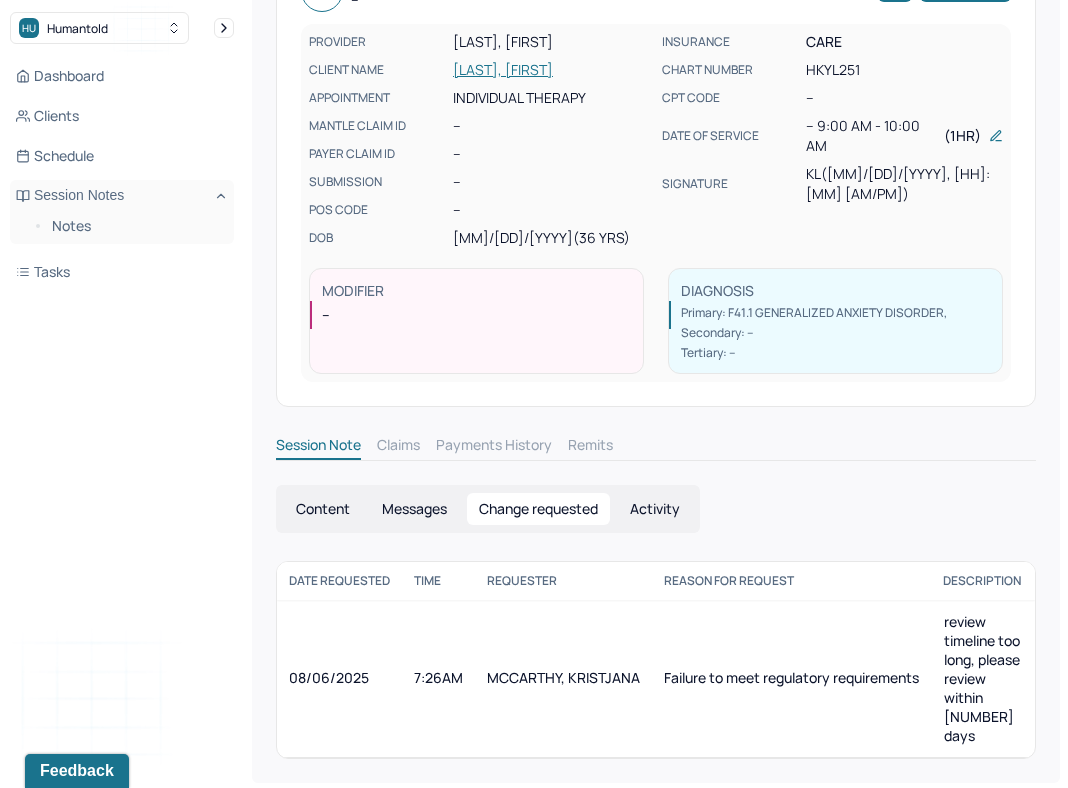 scroll, scrollTop: 0, scrollLeft: 0, axis: both 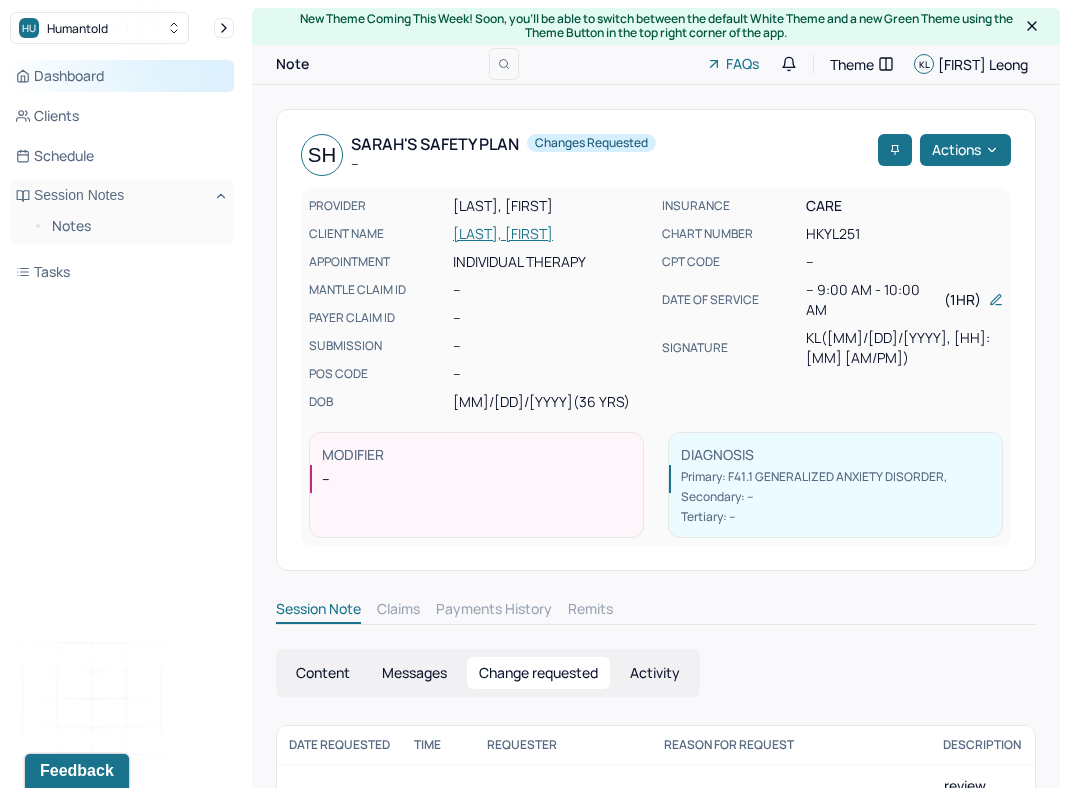 click on "Dashboard" at bounding box center [122, 76] 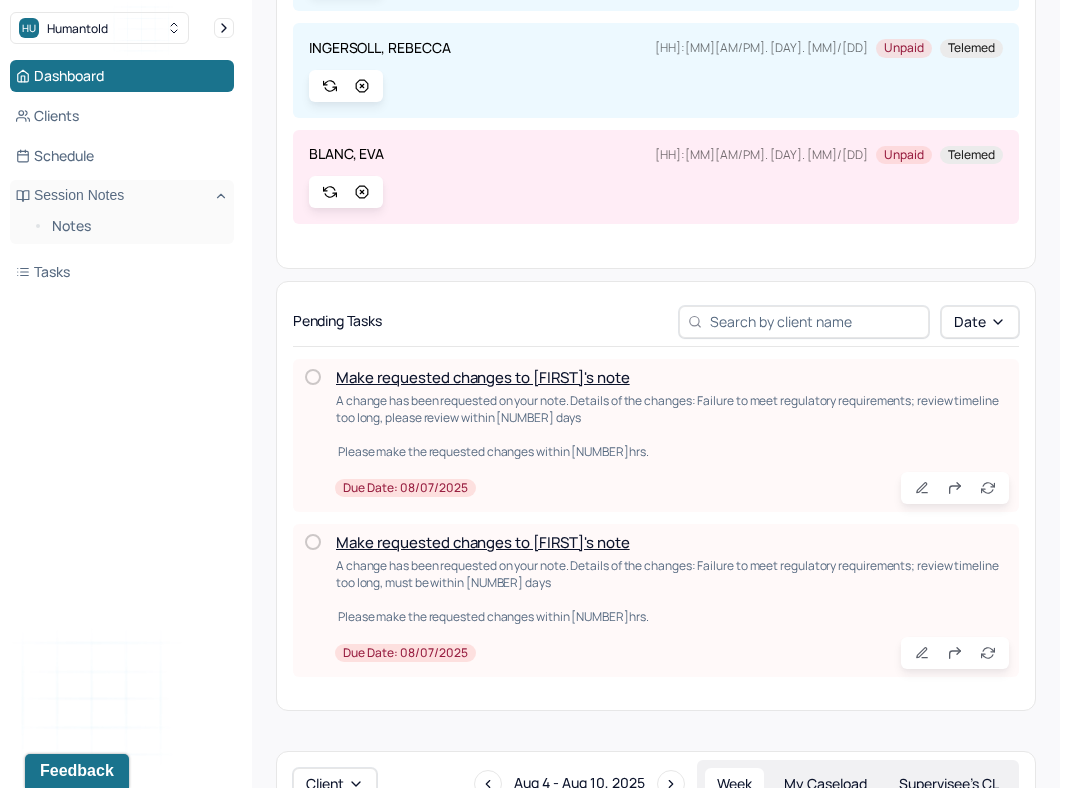 click on "Make requested changes to [FIRST]'s note" at bounding box center [483, 542] 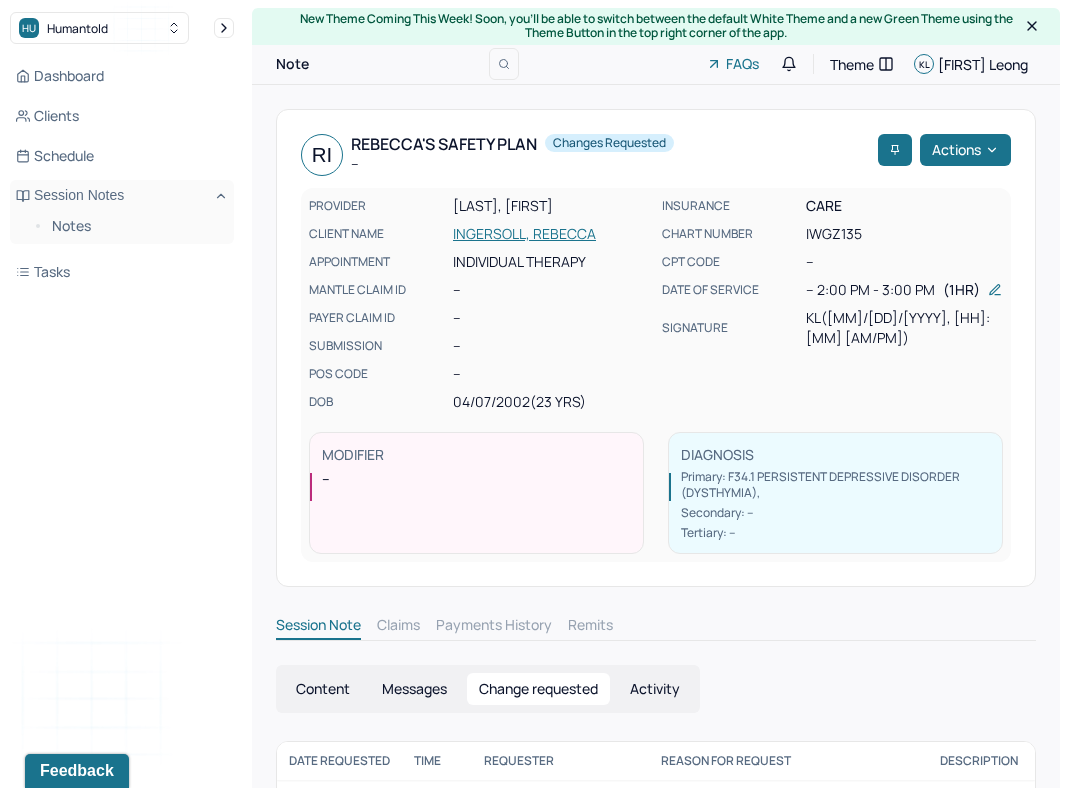 scroll, scrollTop: 142, scrollLeft: 0, axis: vertical 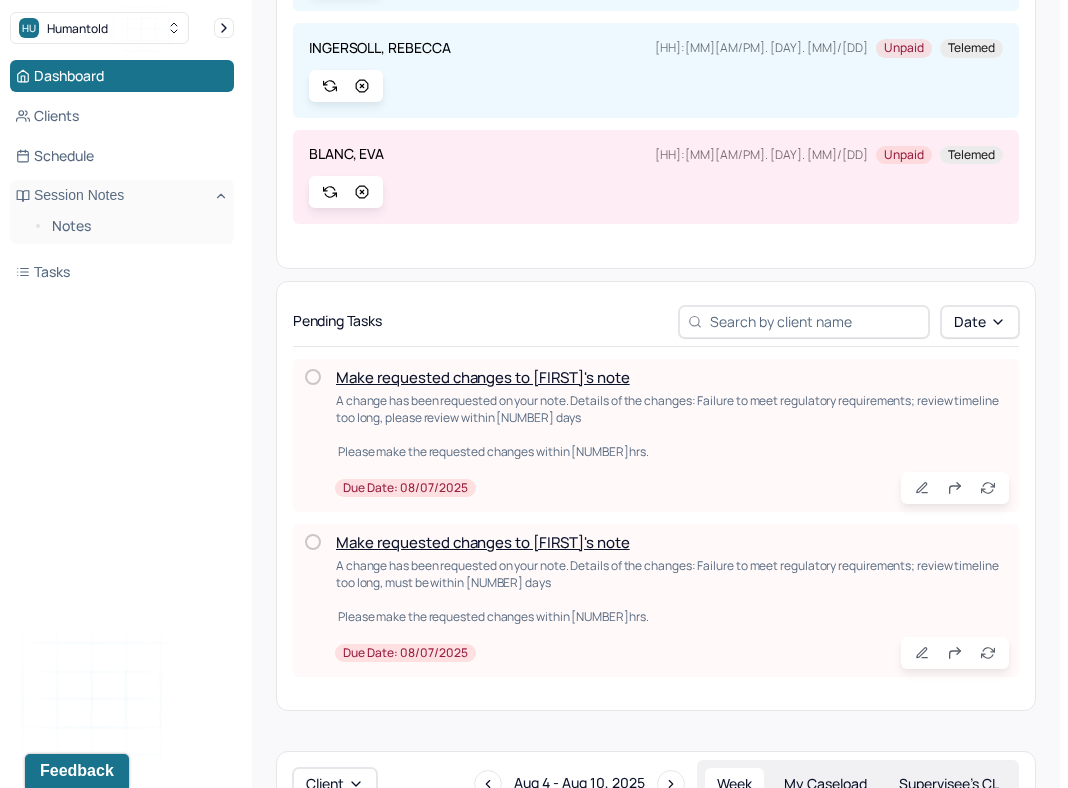 click on "Make requested changes to [FIRST]'s note" at bounding box center (483, 377) 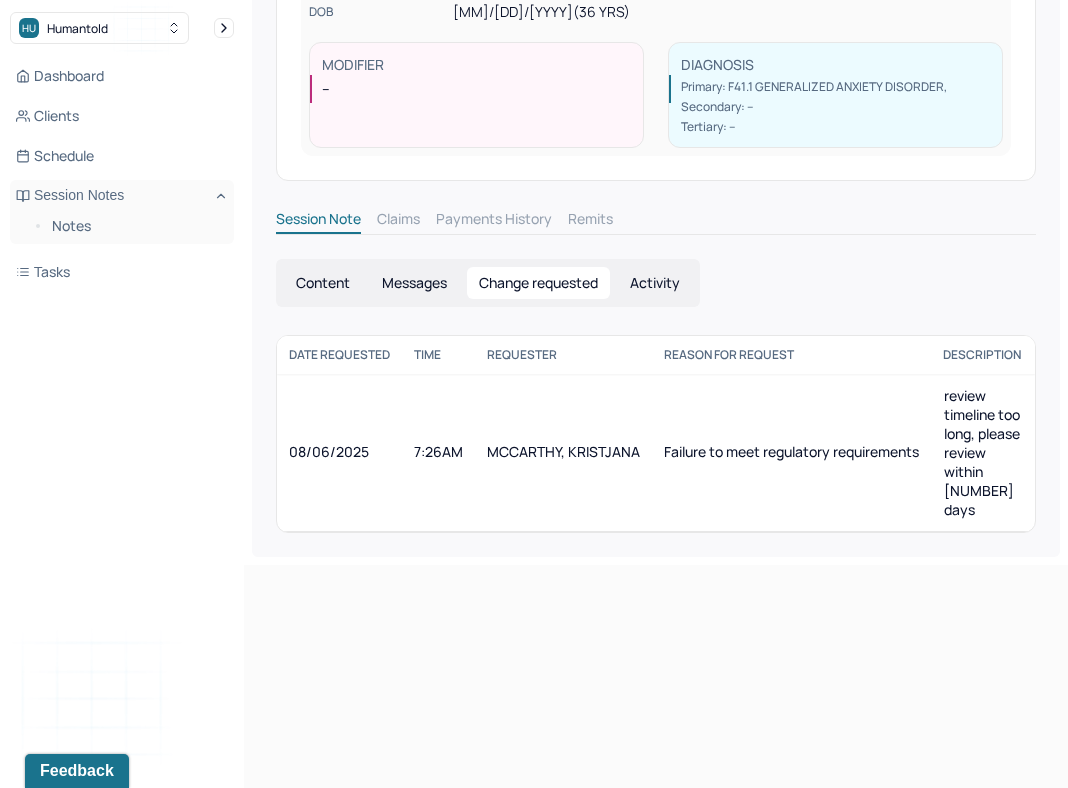 scroll, scrollTop: 164, scrollLeft: 0, axis: vertical 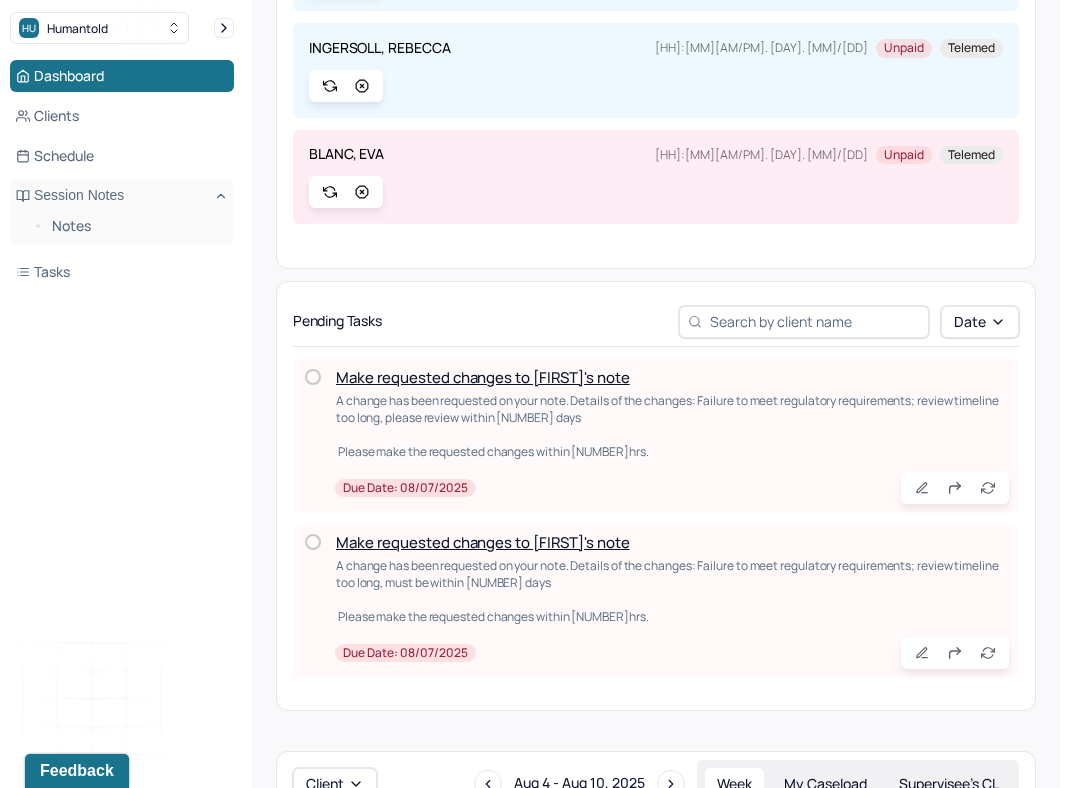 click on "Make requested changes to [FIRST]'s note" at bounding box center [483, 542] 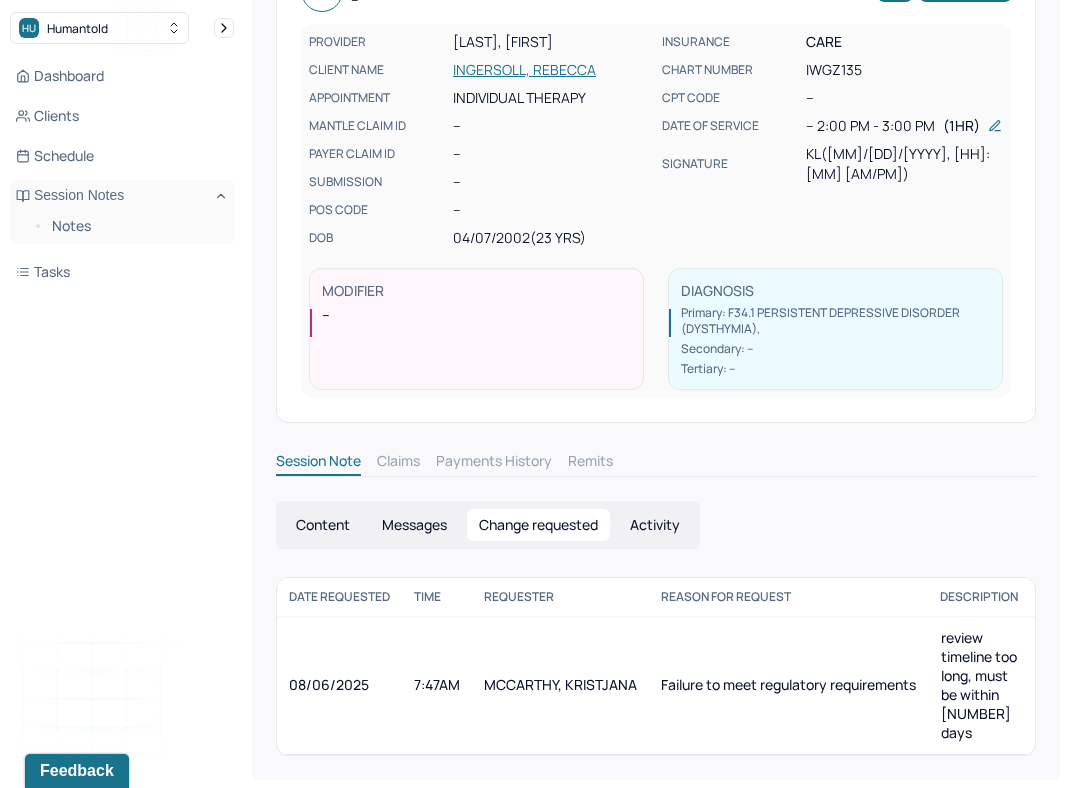 scroll, scrollTop: 142, scrollLeft: 0, axis: vertical 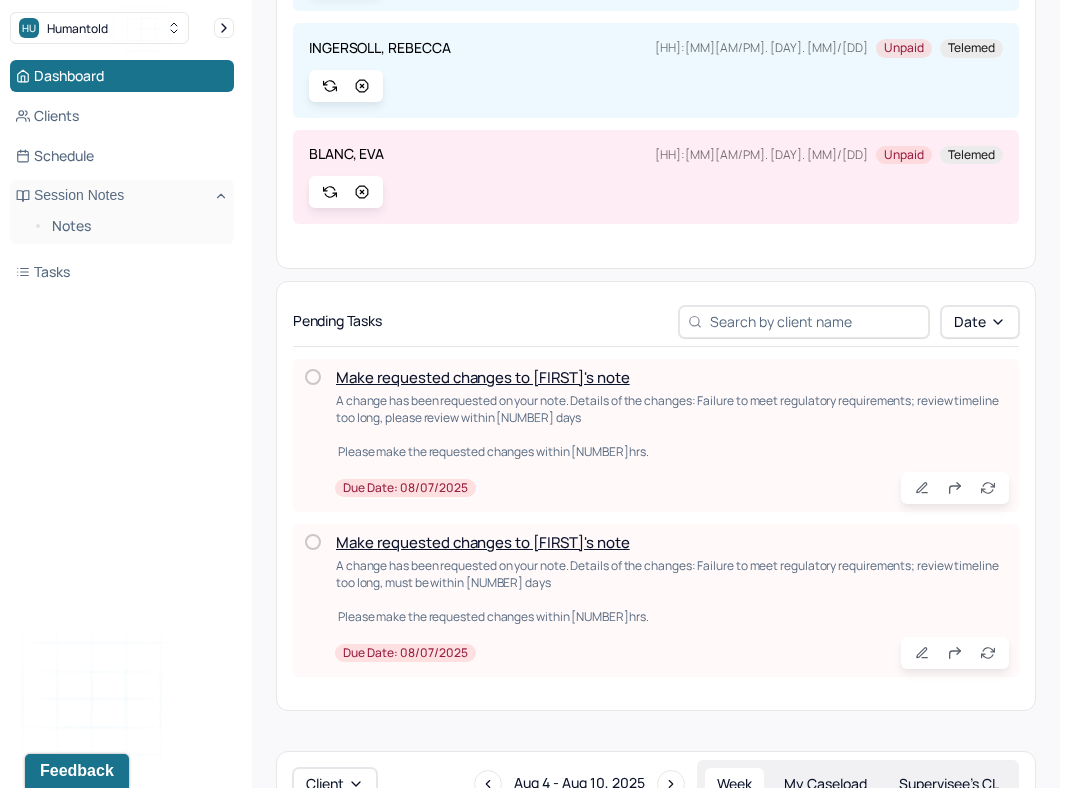 click on "Make requested changes to [FIRST]'s note" at bounding box center [483, 377] 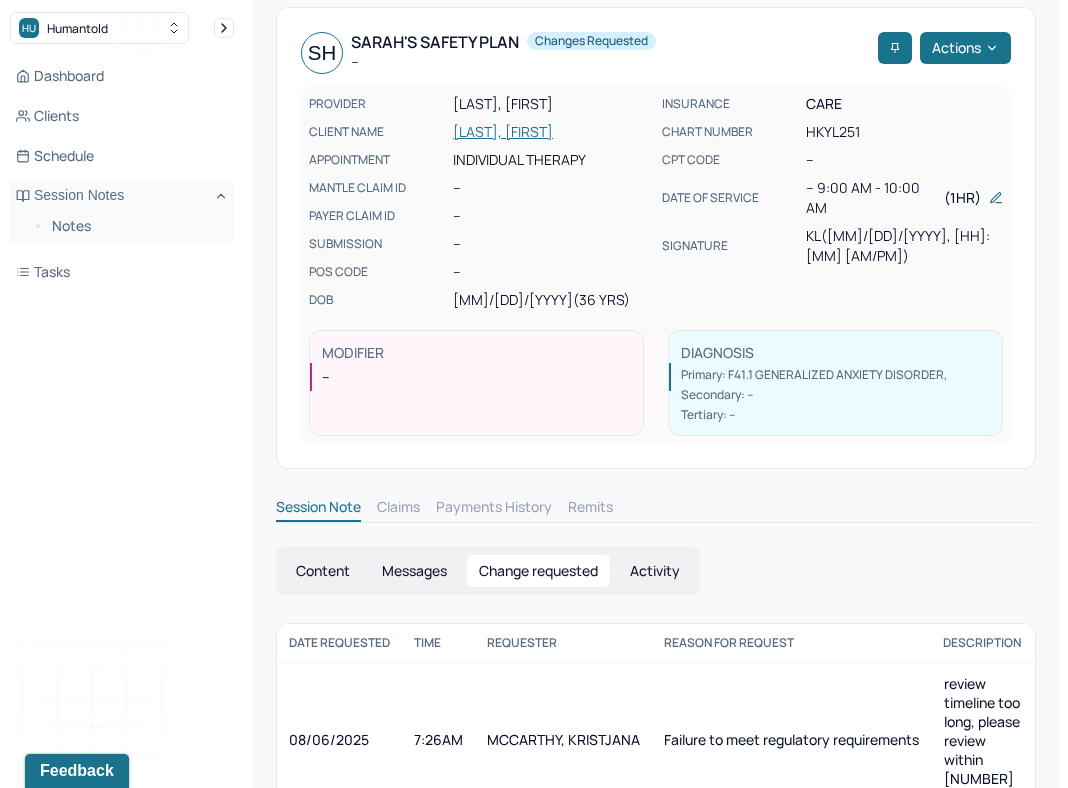 scroll, scrollTop: 0, scrollLeft: 0, axis: both 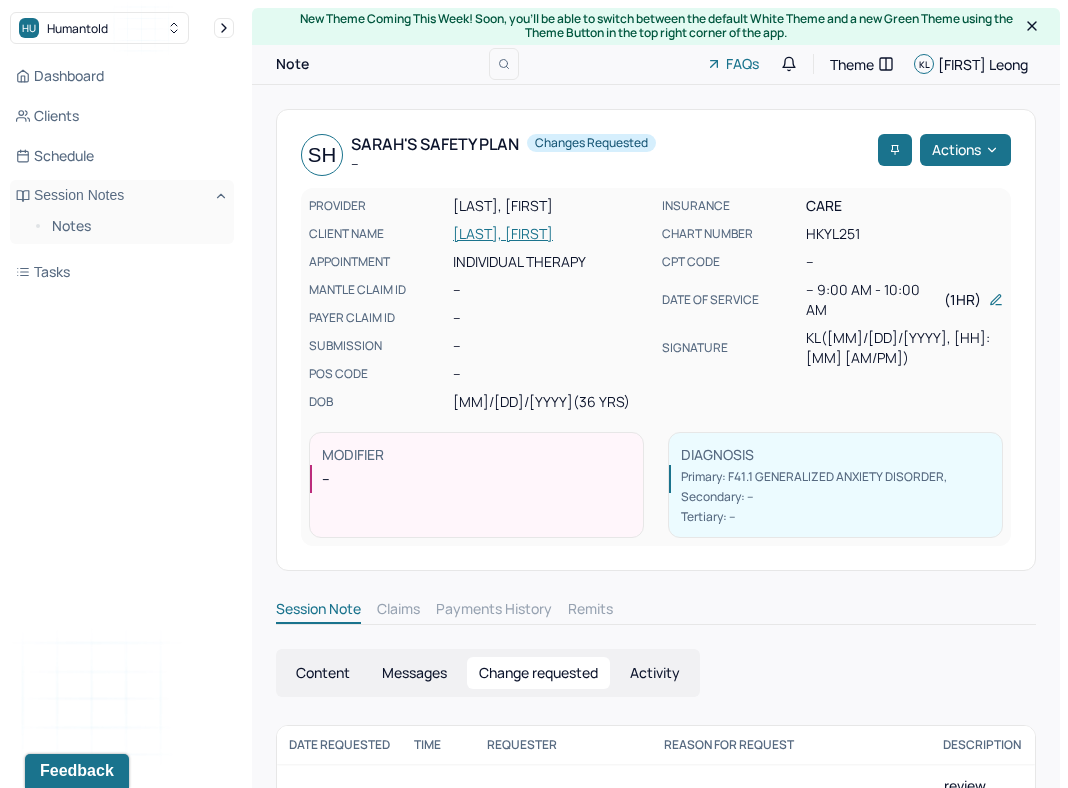 click on "Content" at bounding box center (323, 673) 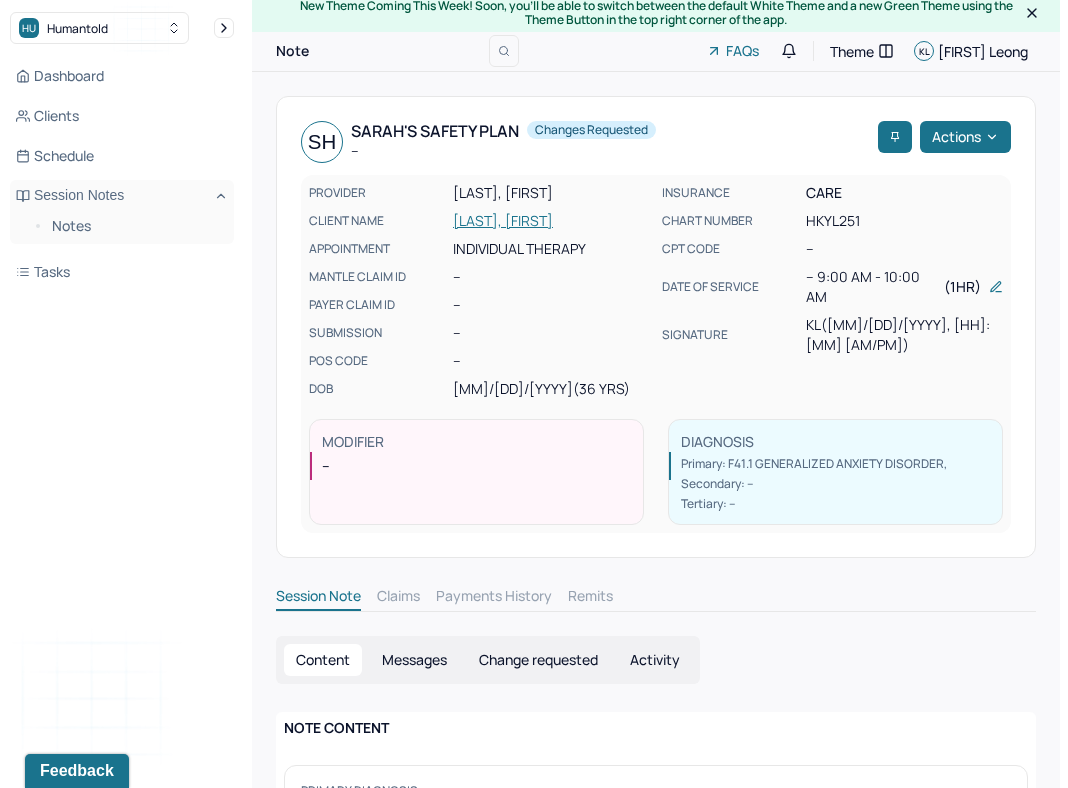 scroll, scrollTop: 0, scrollLeft: 0, axis: both 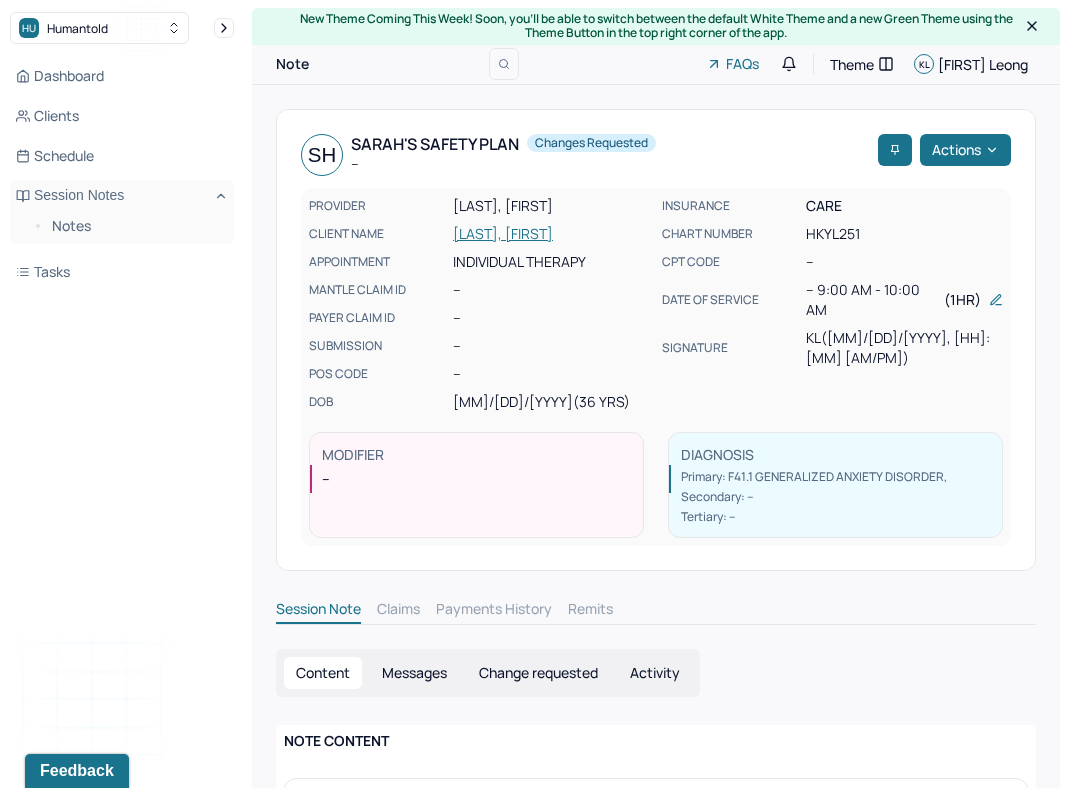 click on "Change requested" at bounding box center [538, 673] 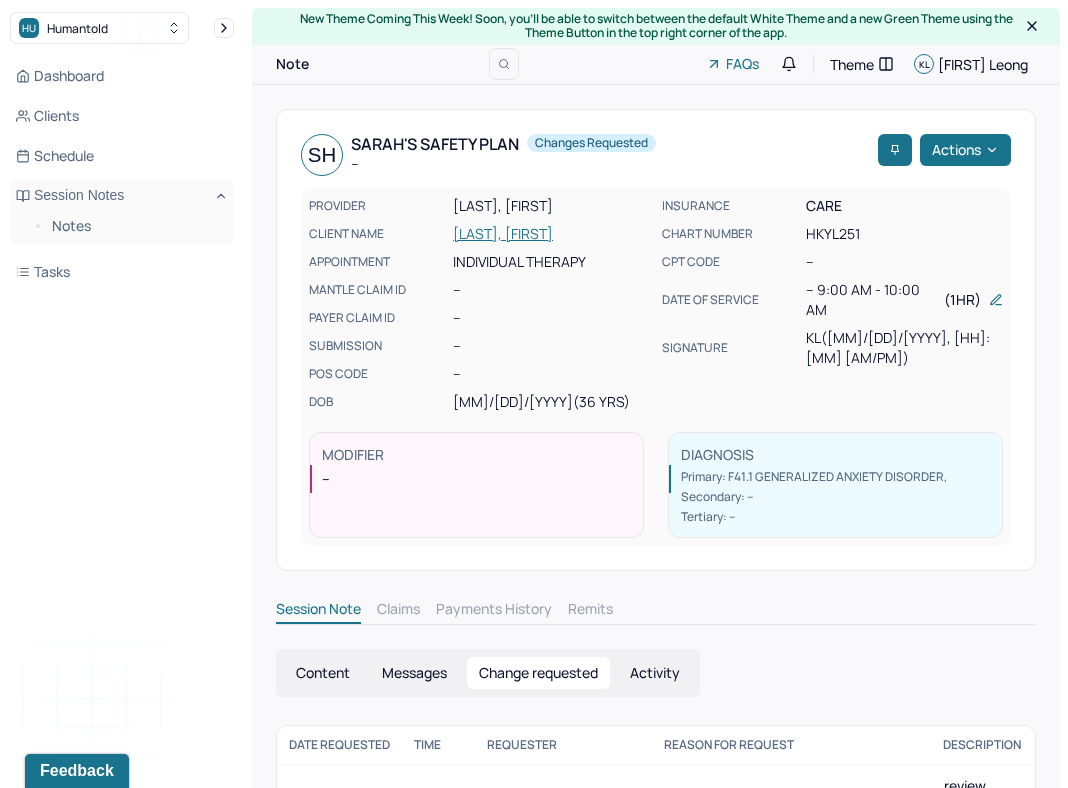 scroll, scrollTop: 164, scrollLeft: 0, axis: vertical 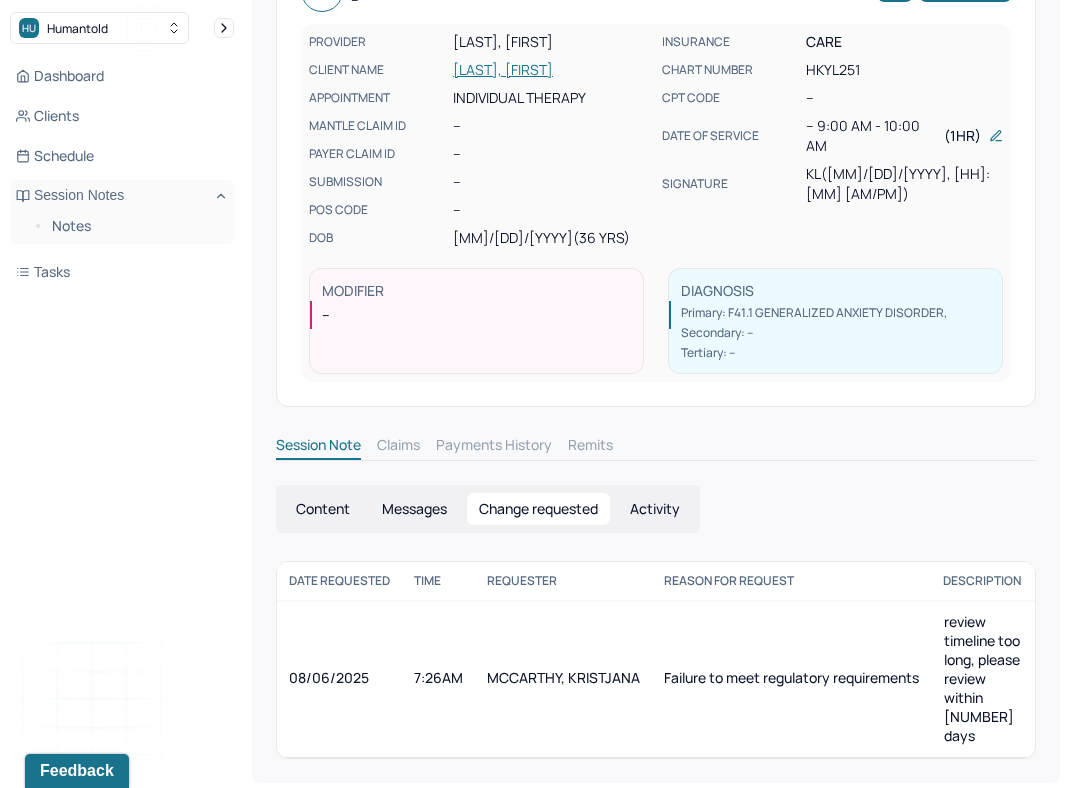 click on "Content" at bounding box center [323, 509] 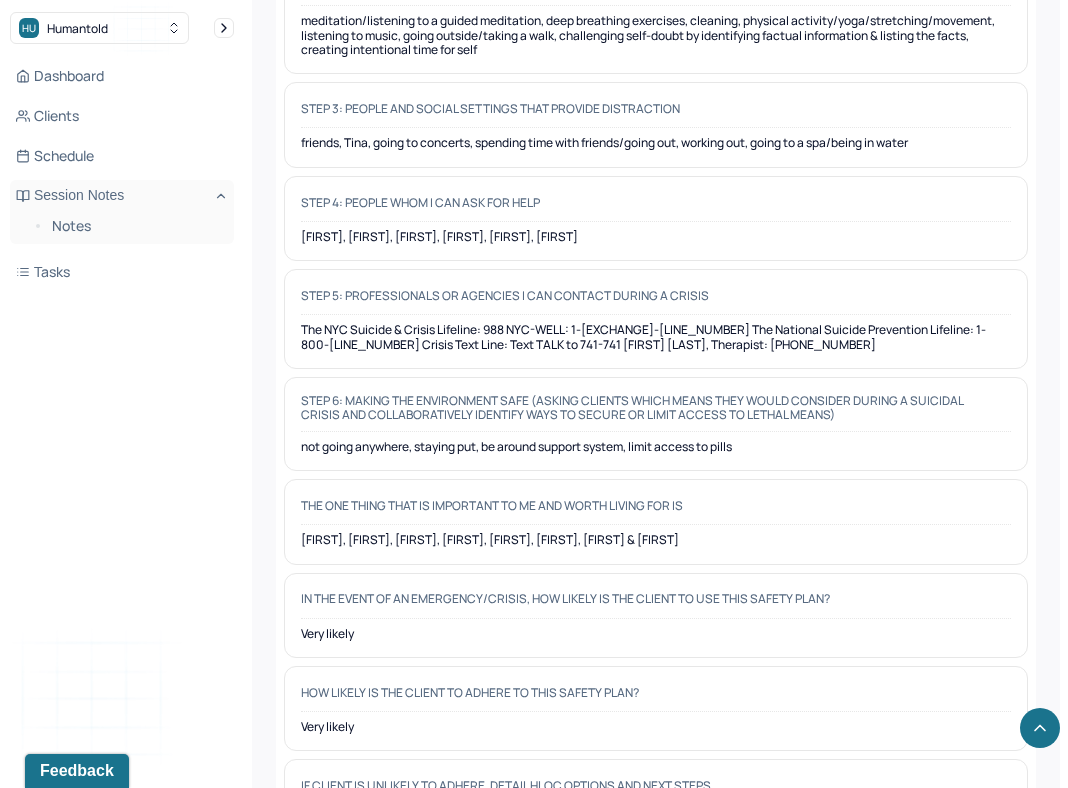 scroll, scrollTop: 1959, scrollLeft: 0, axis: vertical 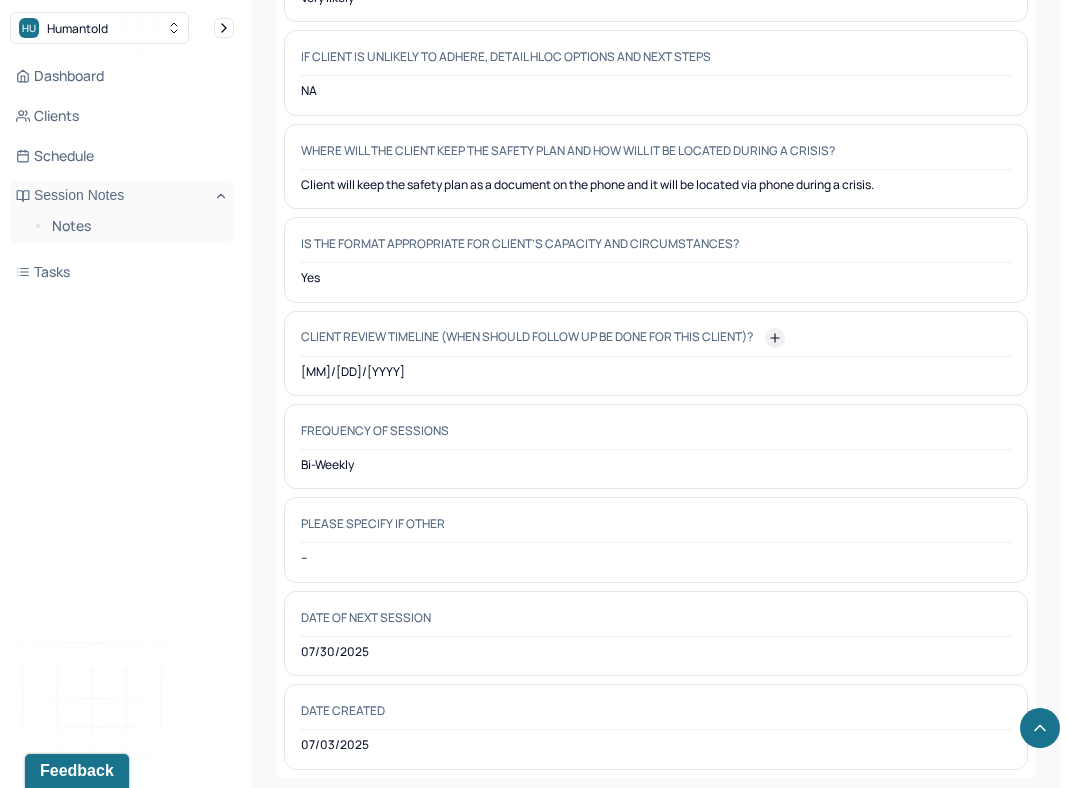 click 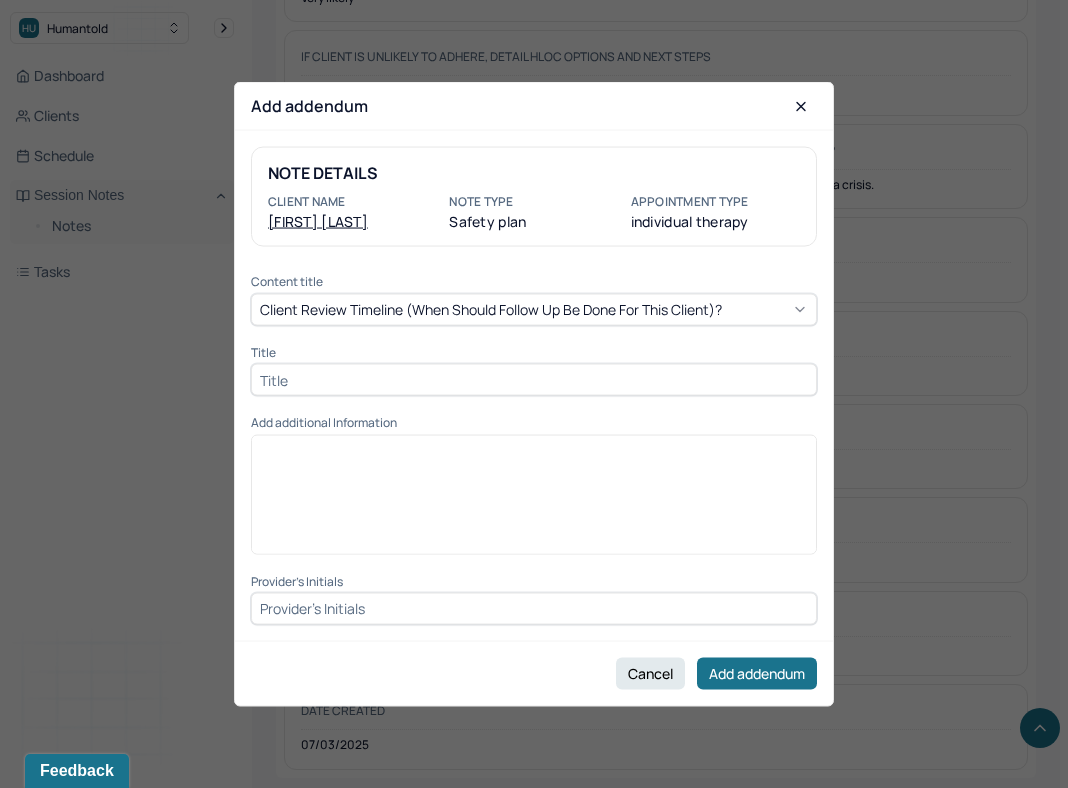 click at bounding box center (534, 380) 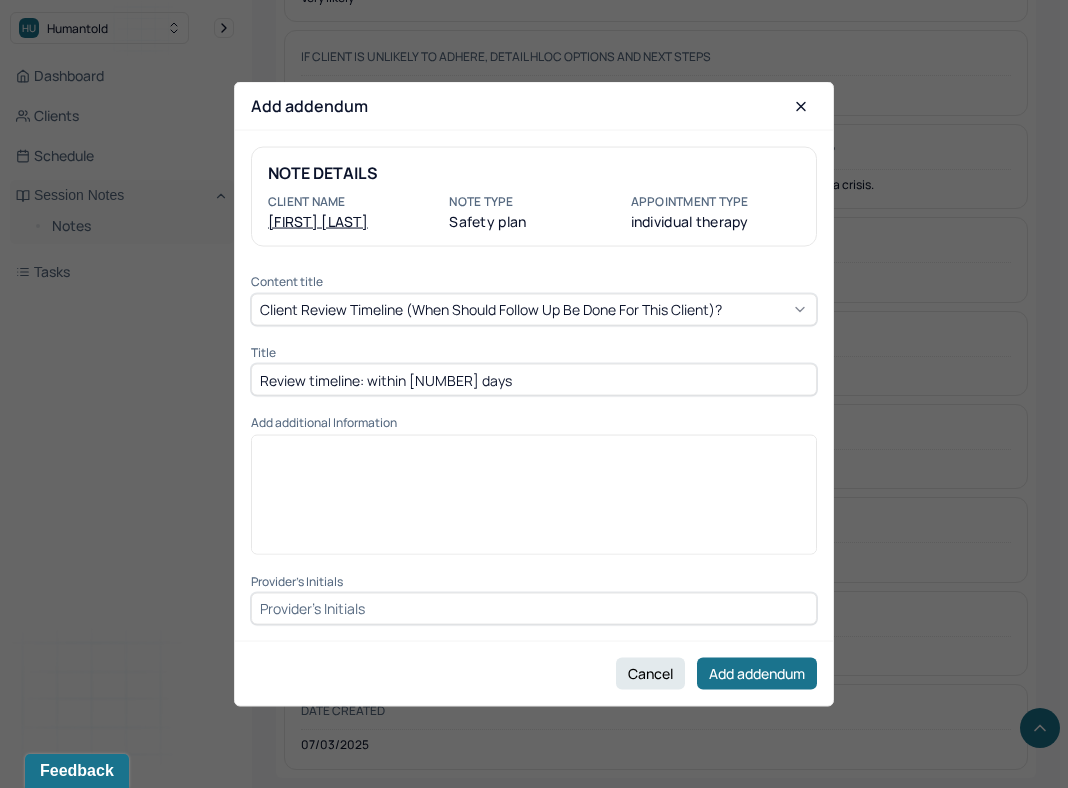 type on "Review timeline: within [NUMBER] days" 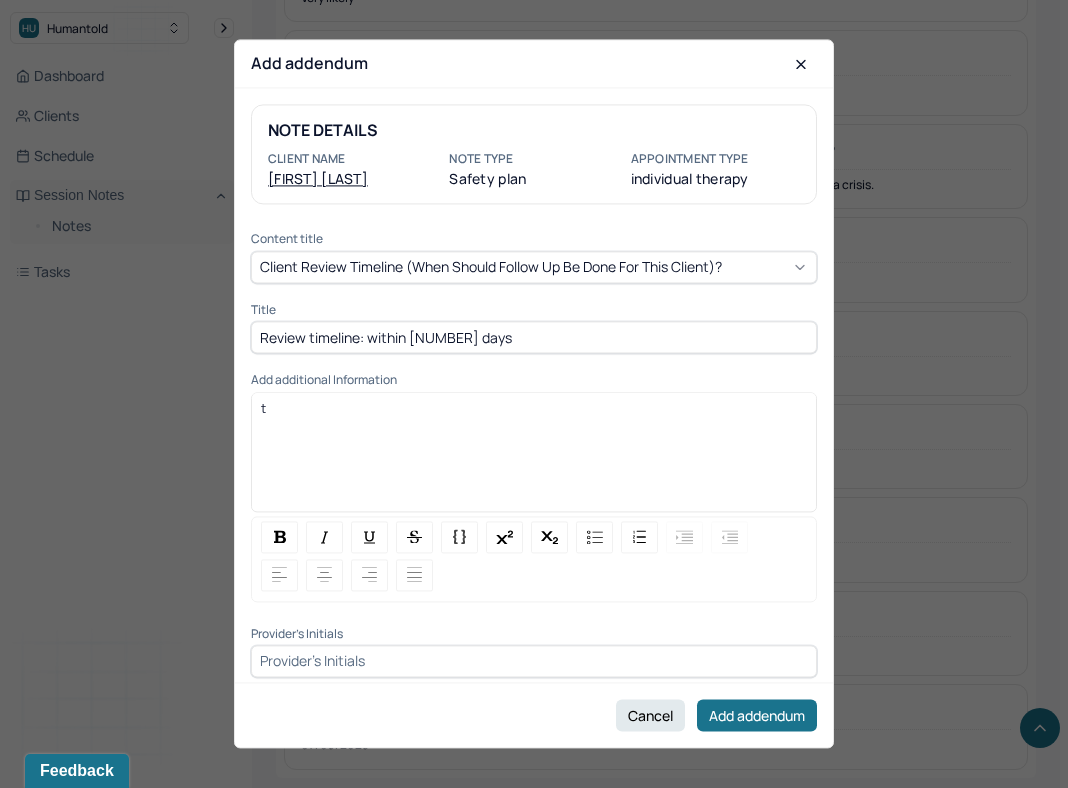 type 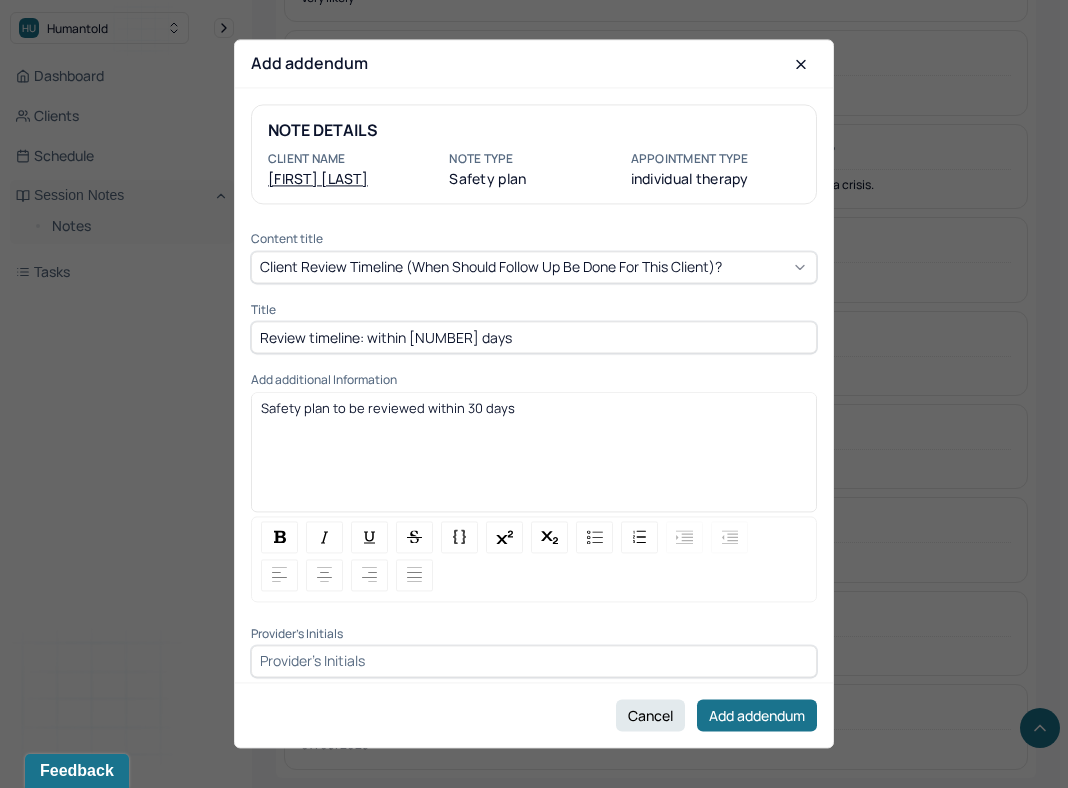 click at bounding box center [534, 661] 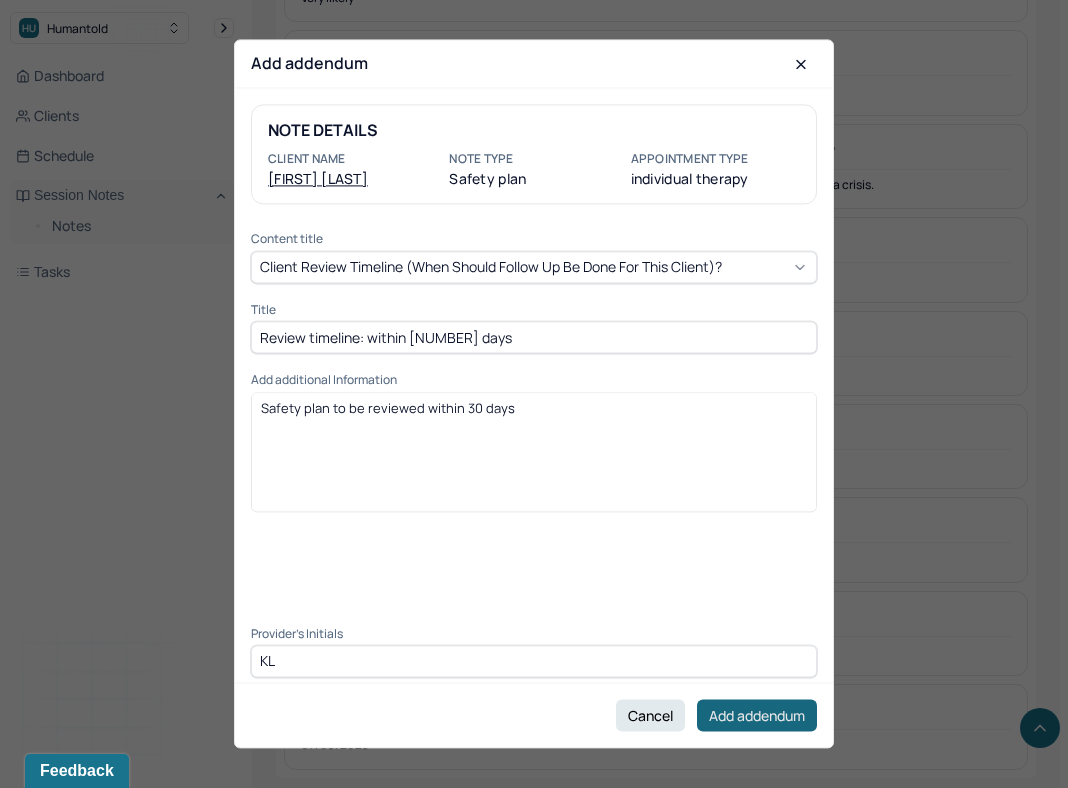 type on "KL" 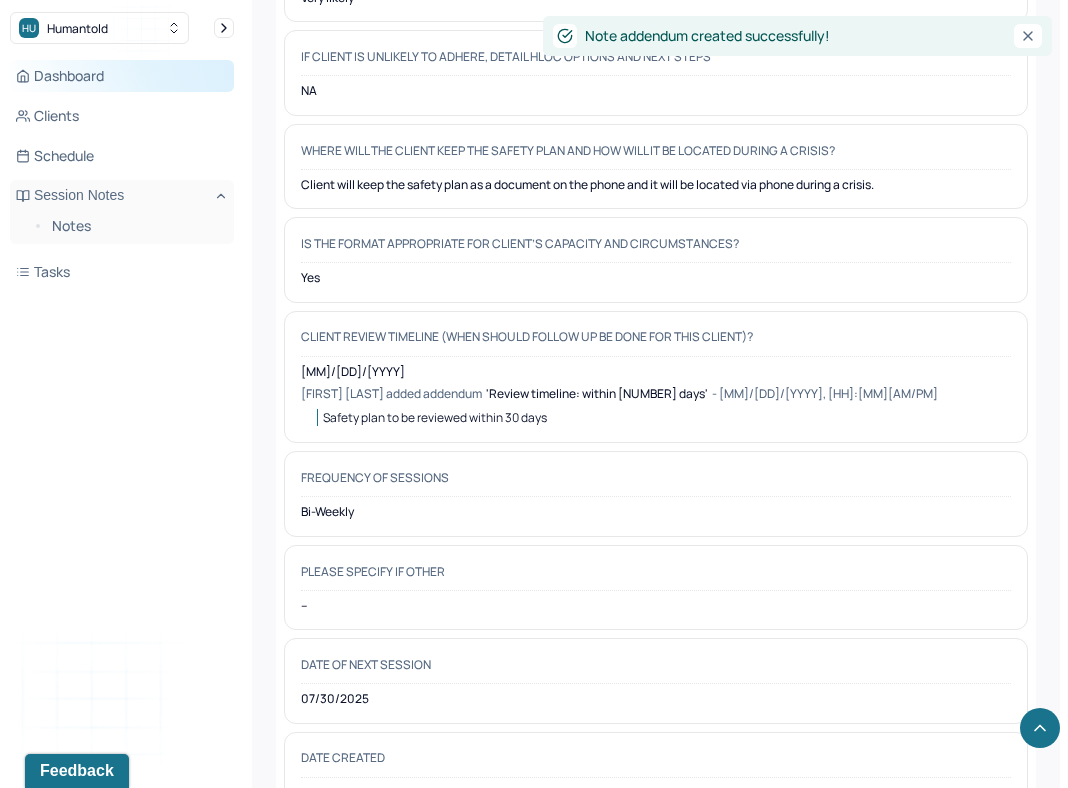 click on "Dashboard" at bounding box center (122, 76) 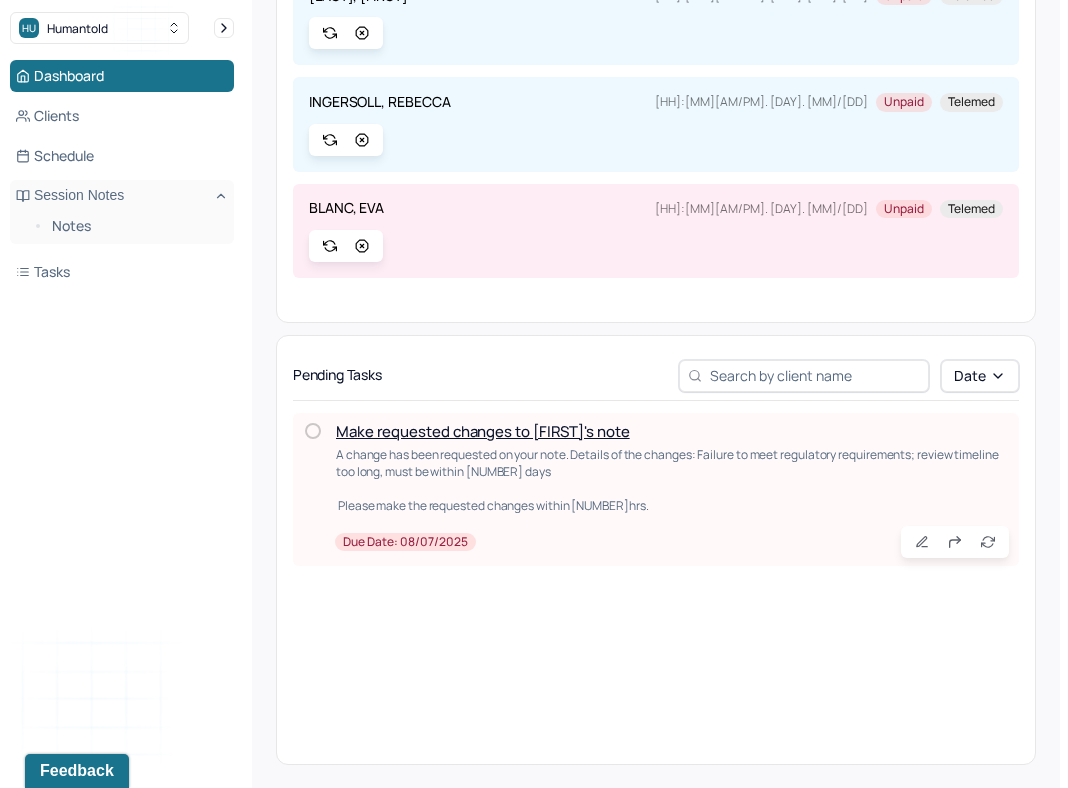 click on "Make requested changes to [FIRST]'s note" at bounding box center [483, 431] 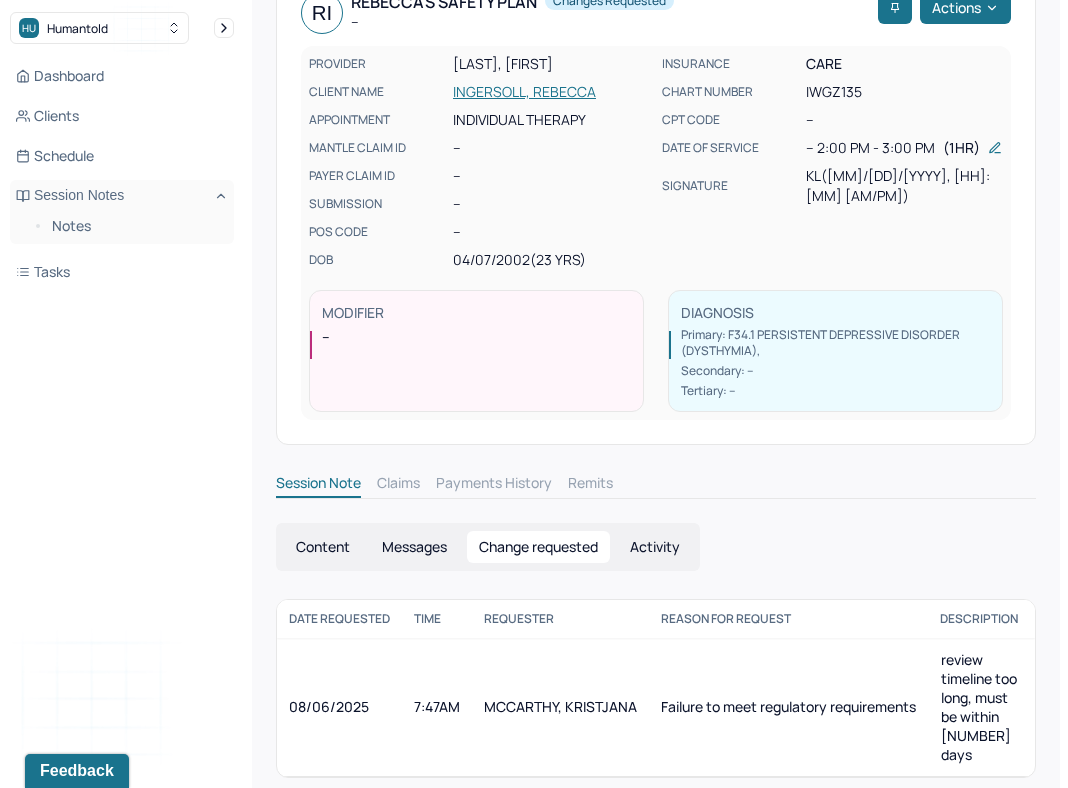 click on "Content" at bounding box center (323, 547) 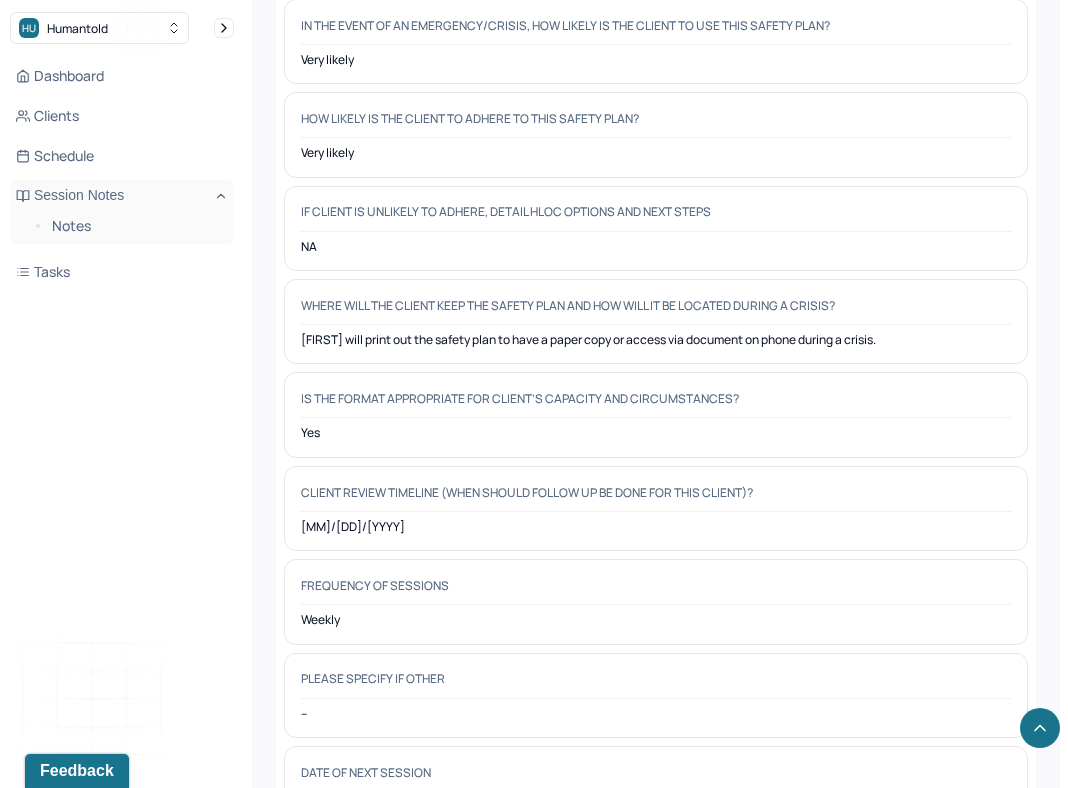 scroll, scrollTop: 1804, scrollLeft: 0, axis: vertical 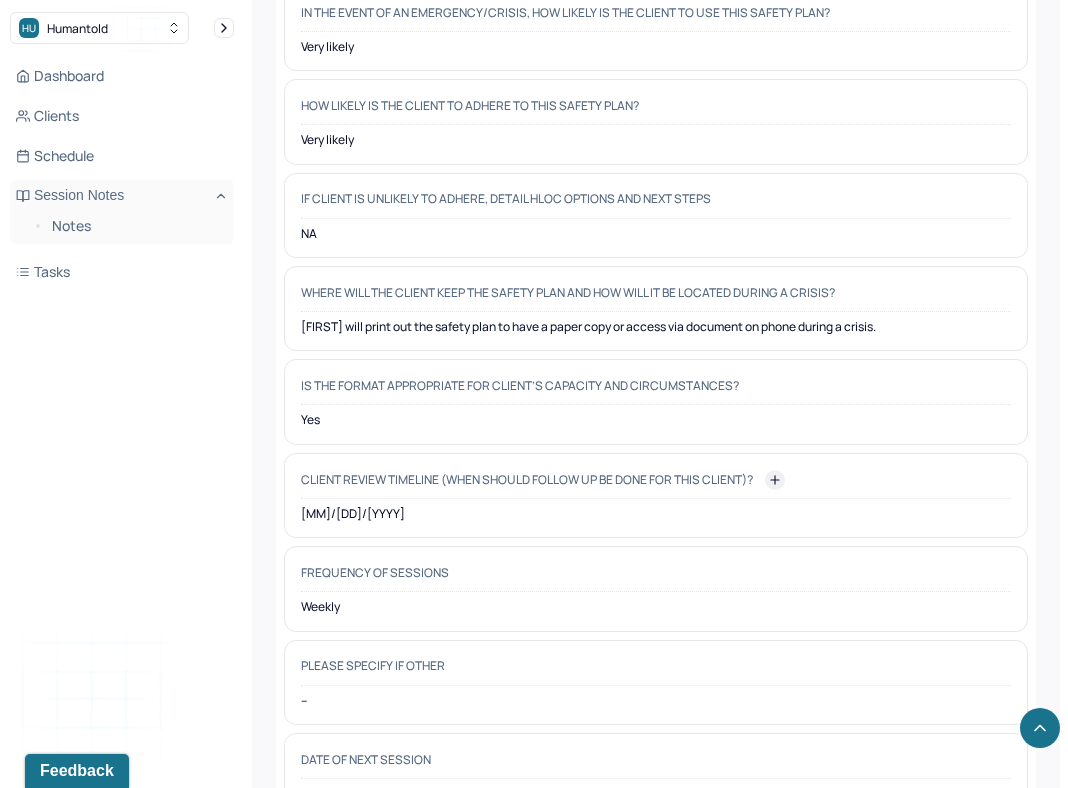click 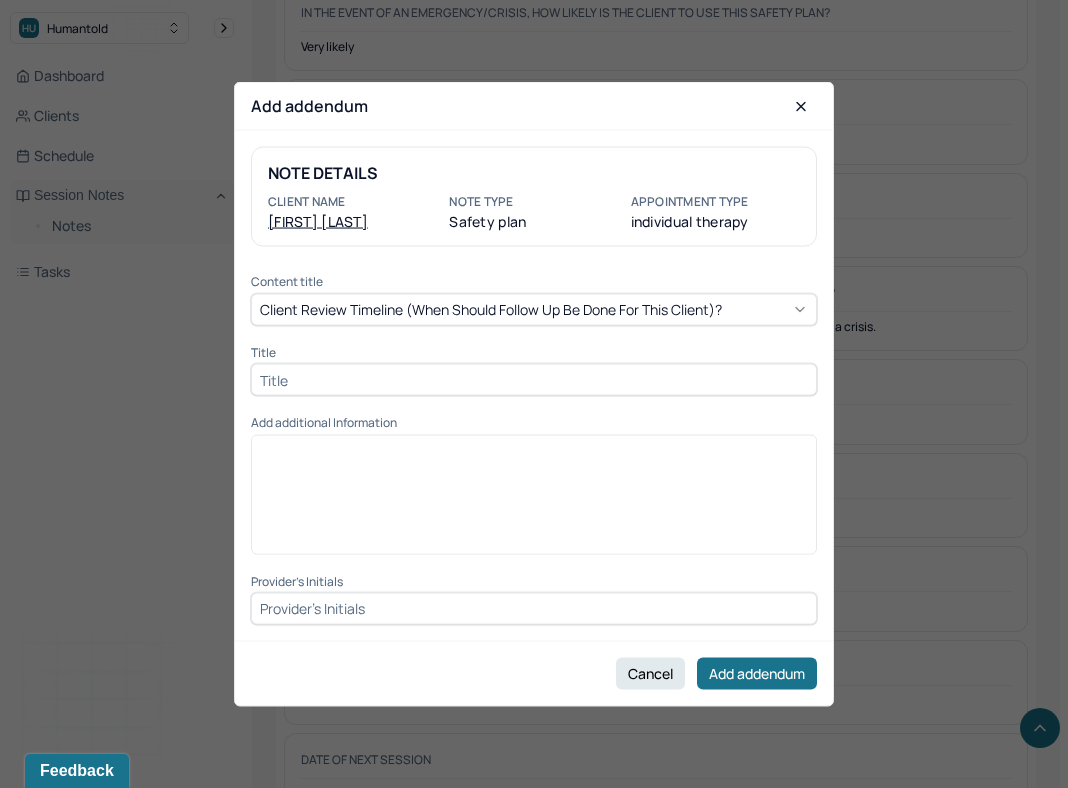 click at bounding box center [534, 380] 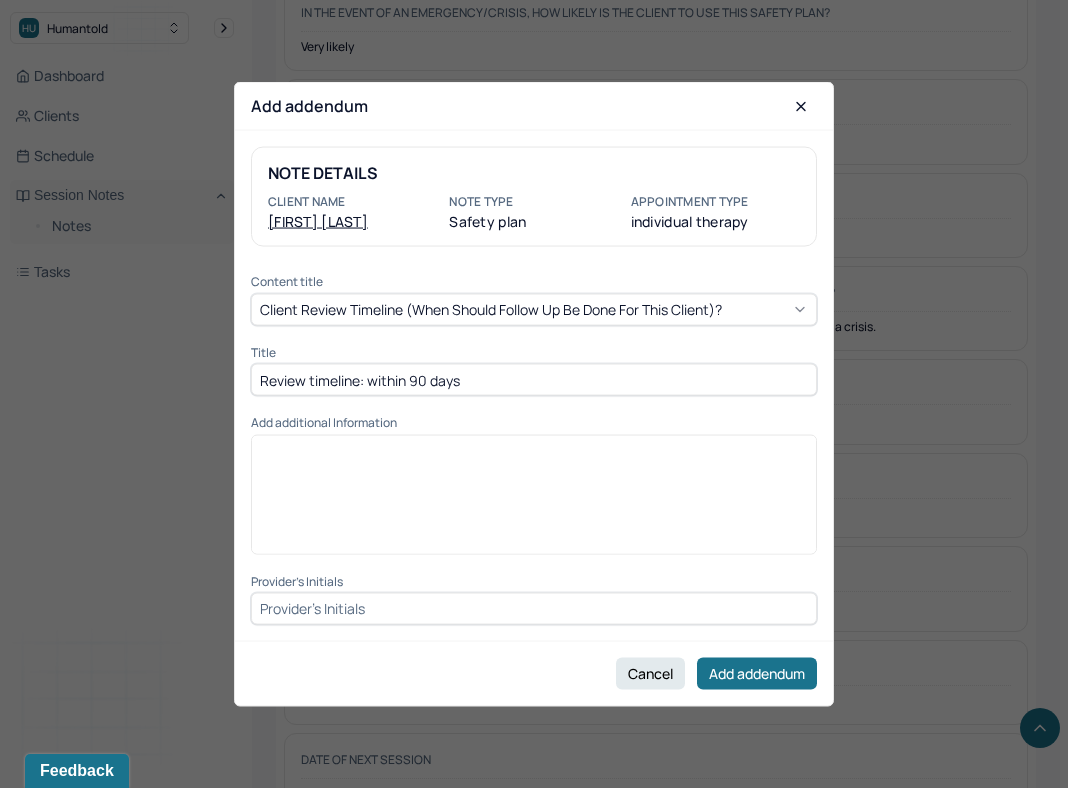 type on "Review timeline: within 90 days" 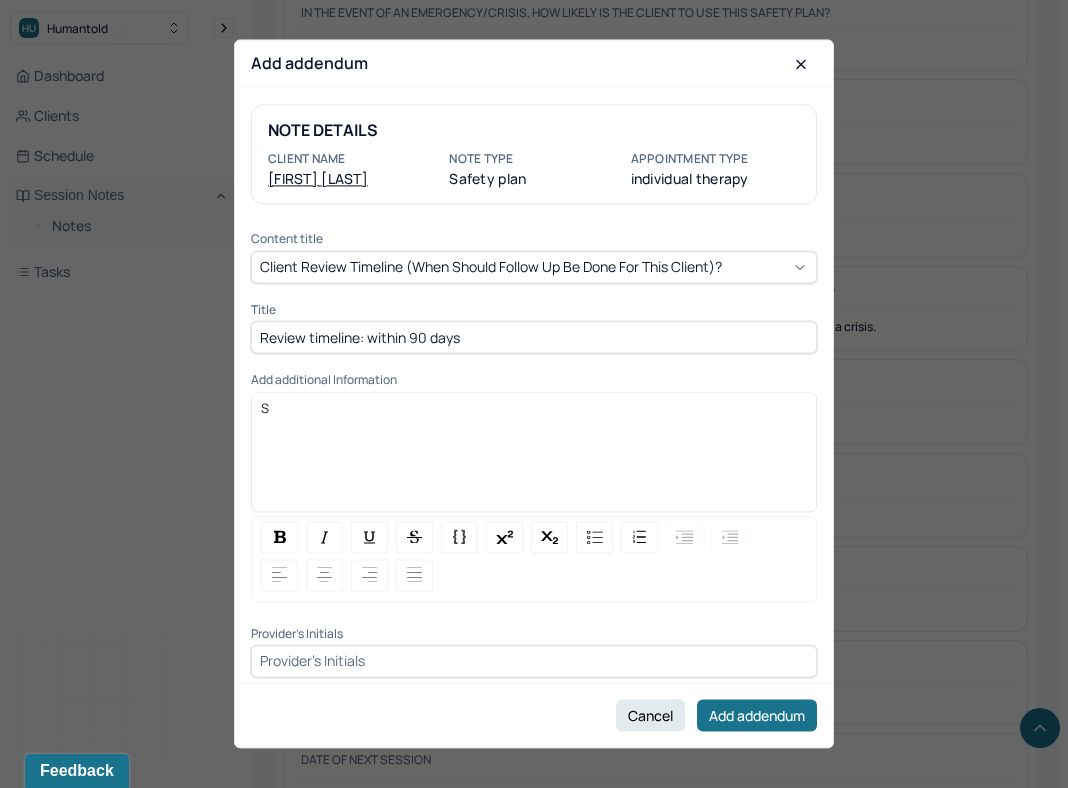 type 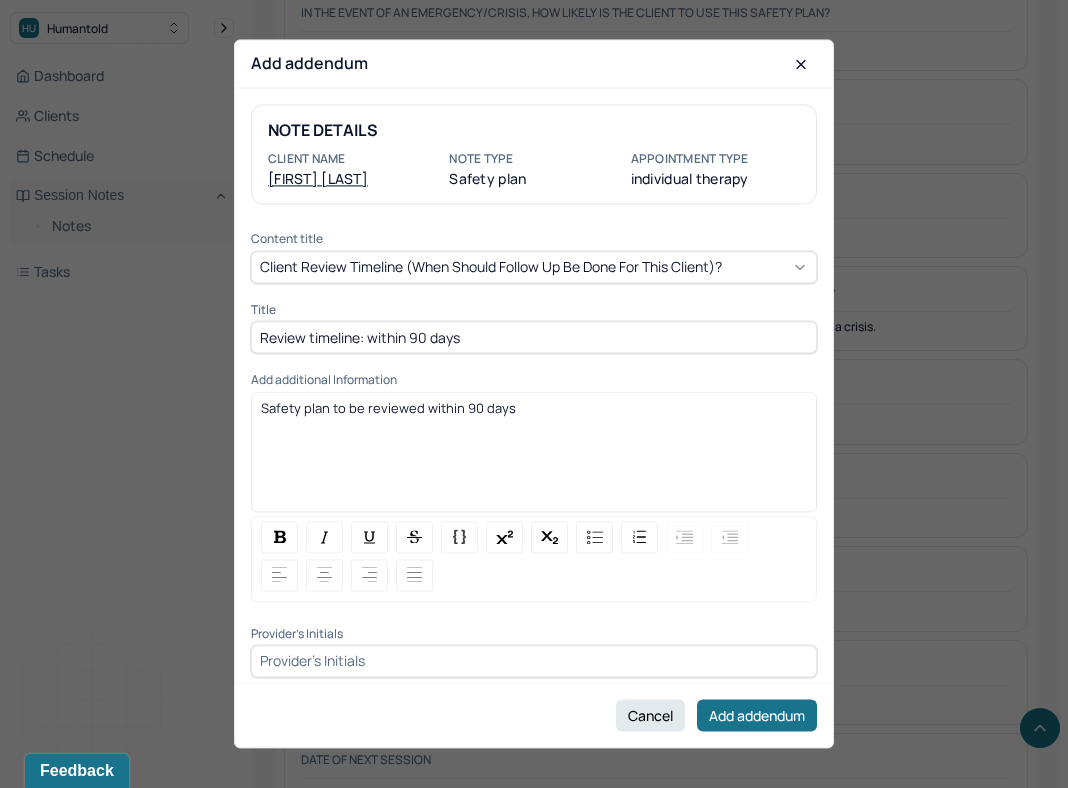click at bounding box center [534, 661] 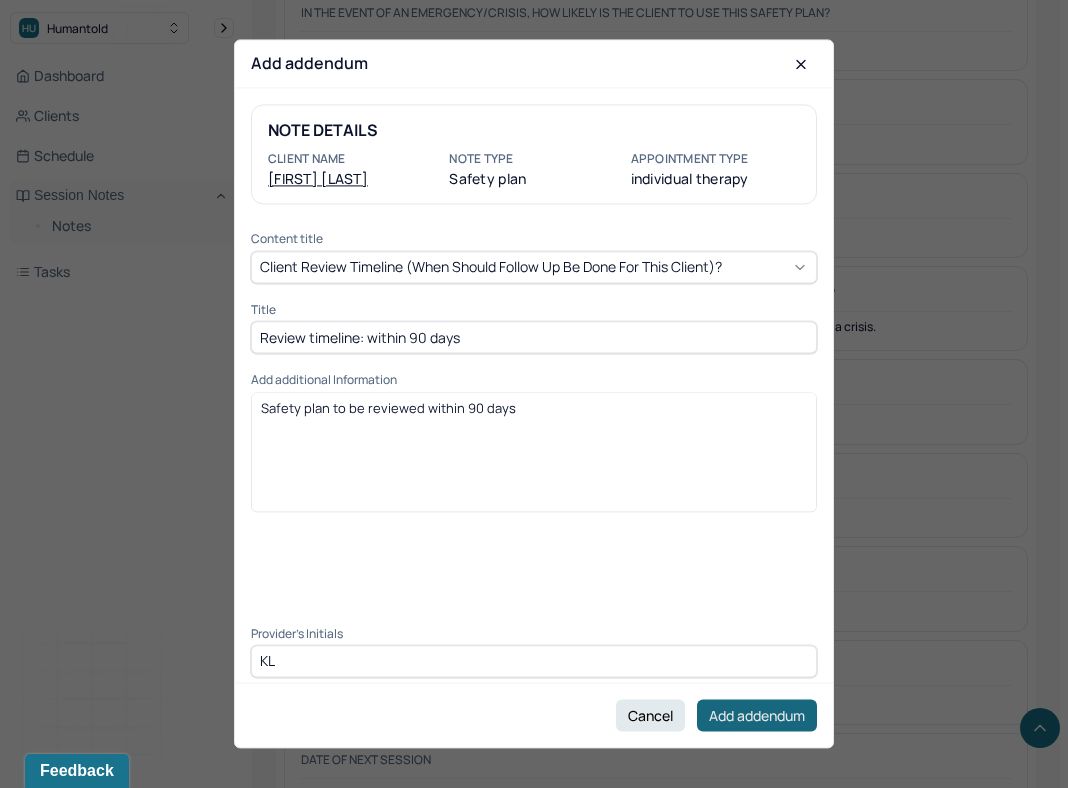 type on "KL" 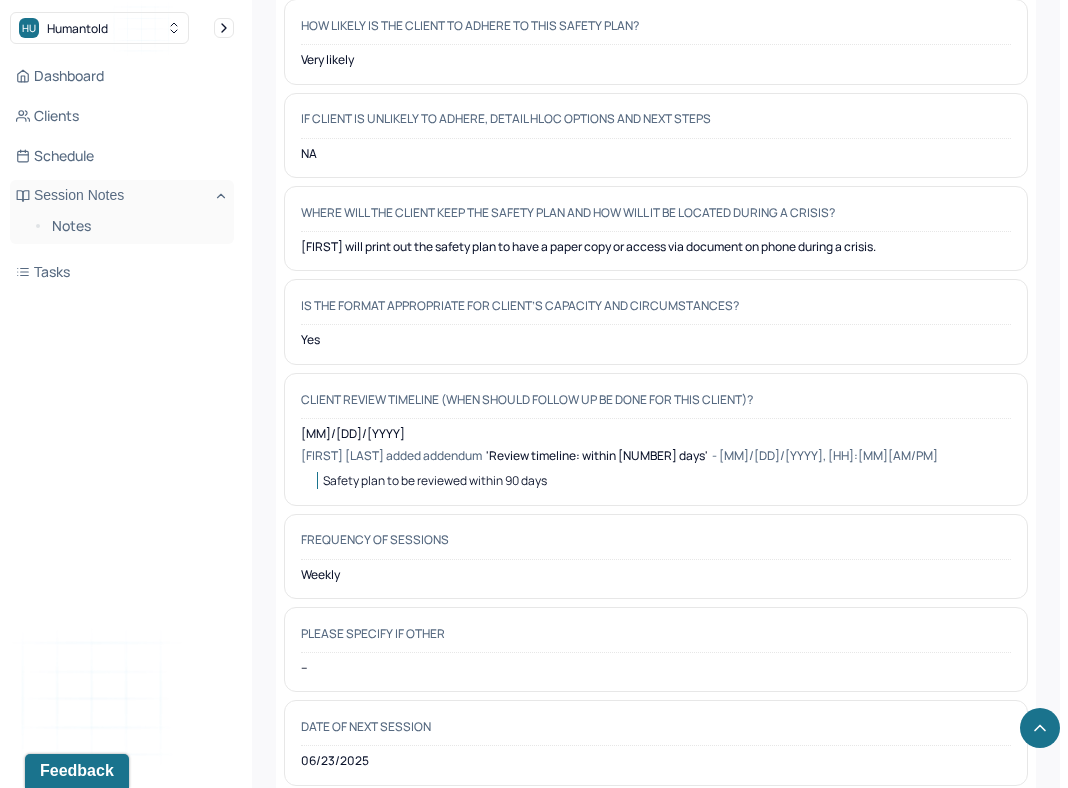 scroll, scrollTop: 1993, scrollLeft: 0, axis: vertical 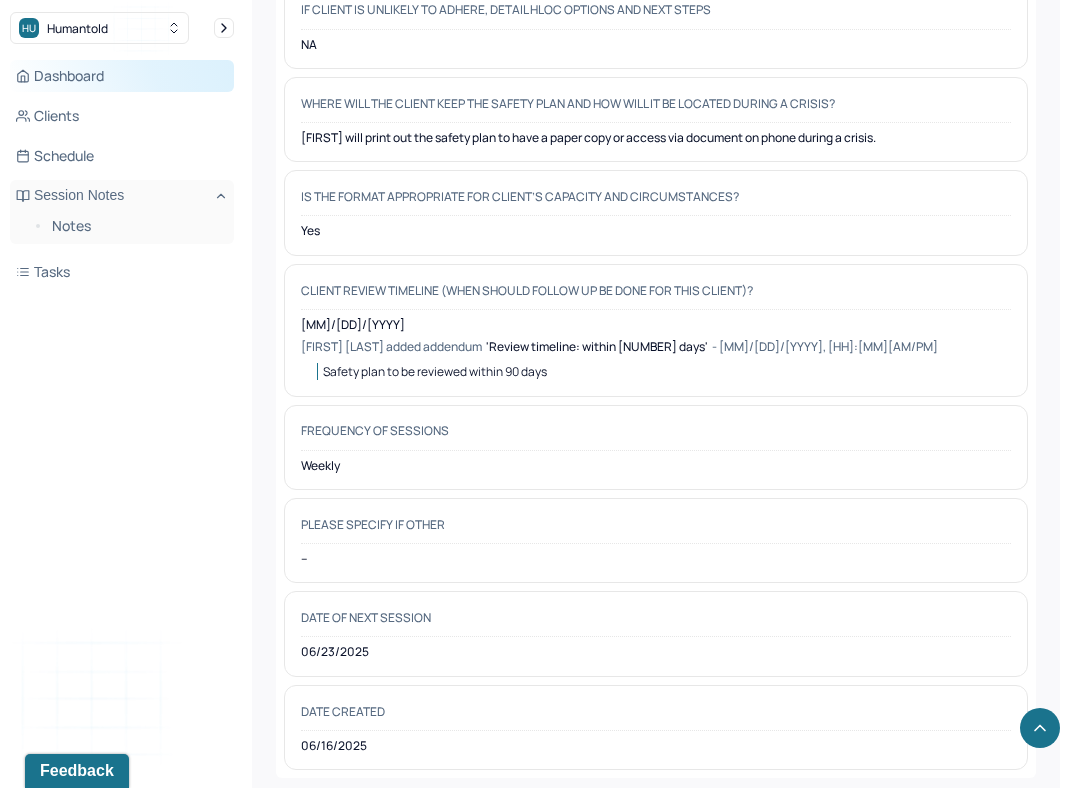 click on "Dashboard" at bounding box center (122, 76) 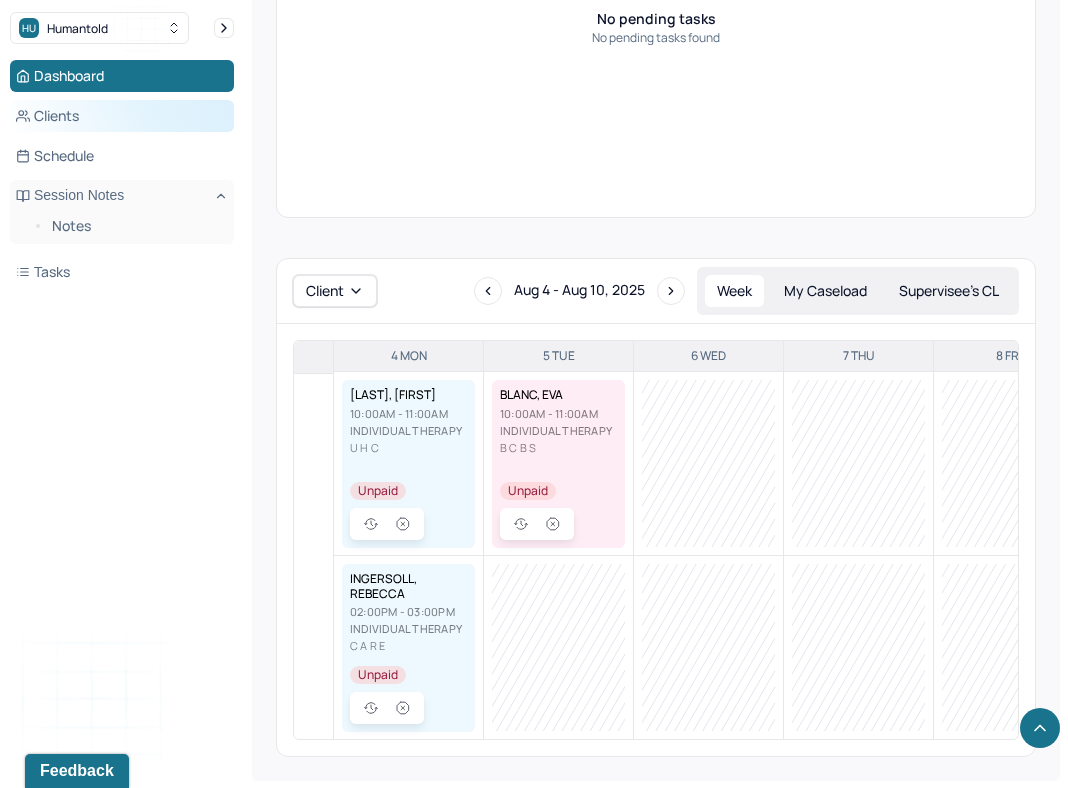 click on "Clients" at bounding box center [122, 116] 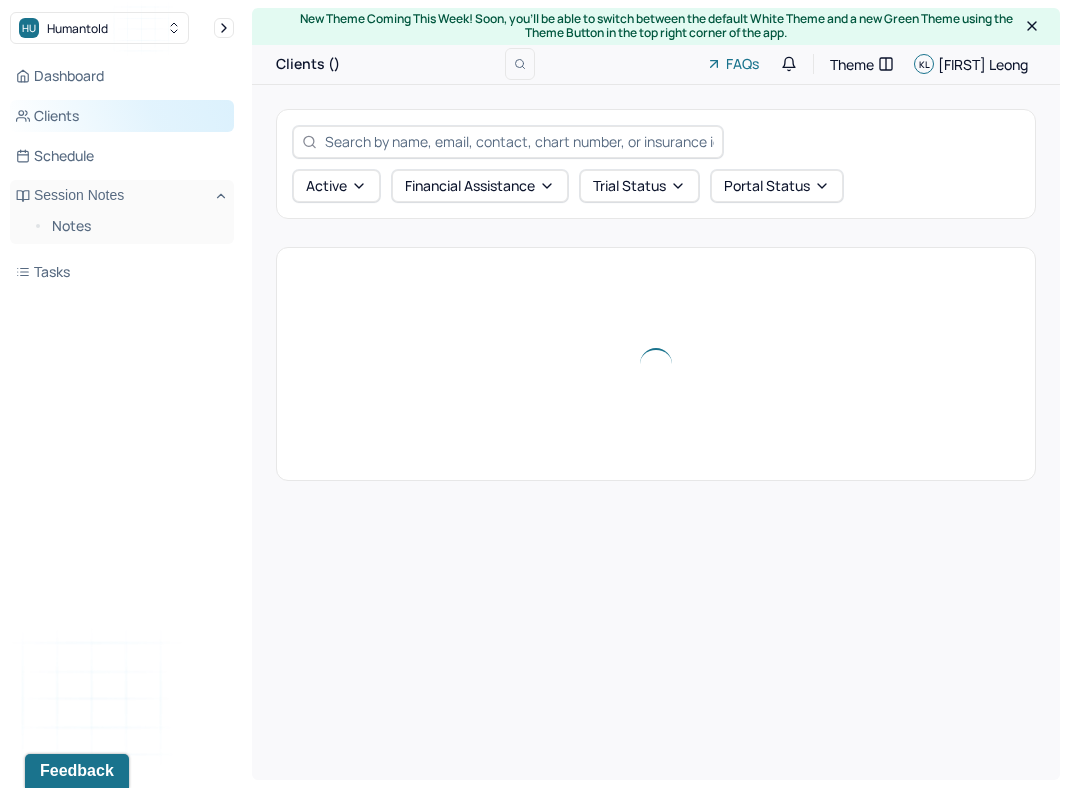 scroll, scrollTop: 0, scrollLeft: 0, axis: both 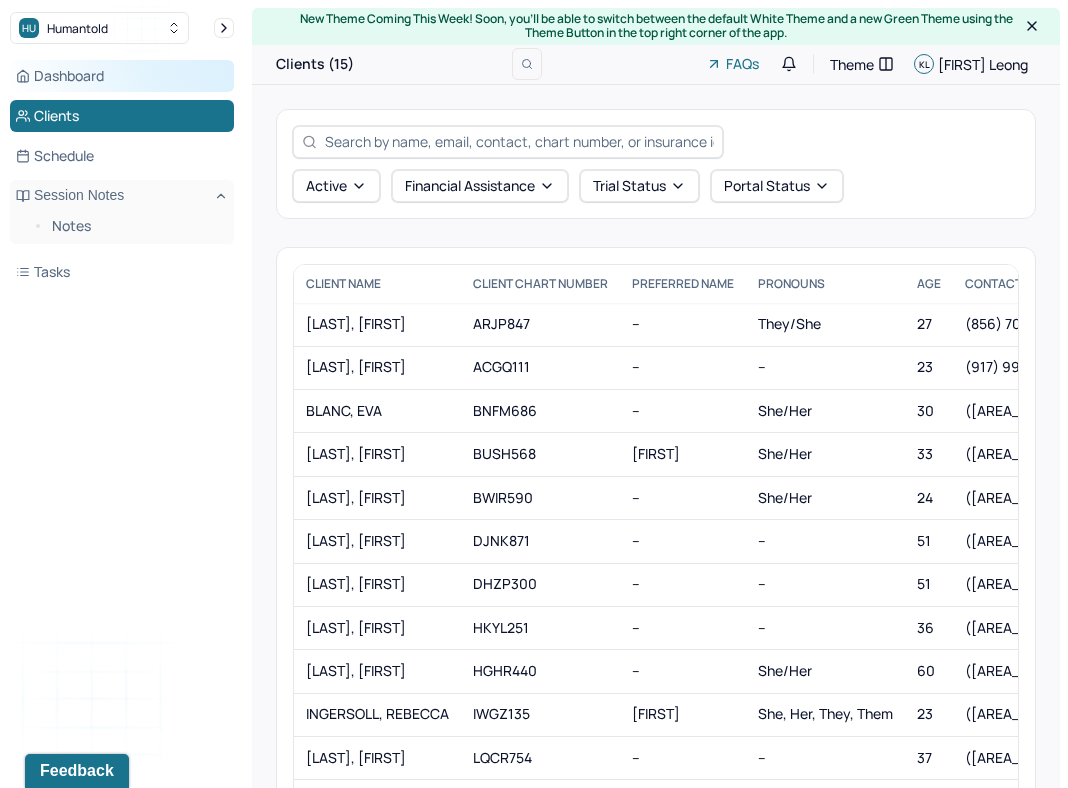 click on "Dashboard" at bounding box center (122, 76) 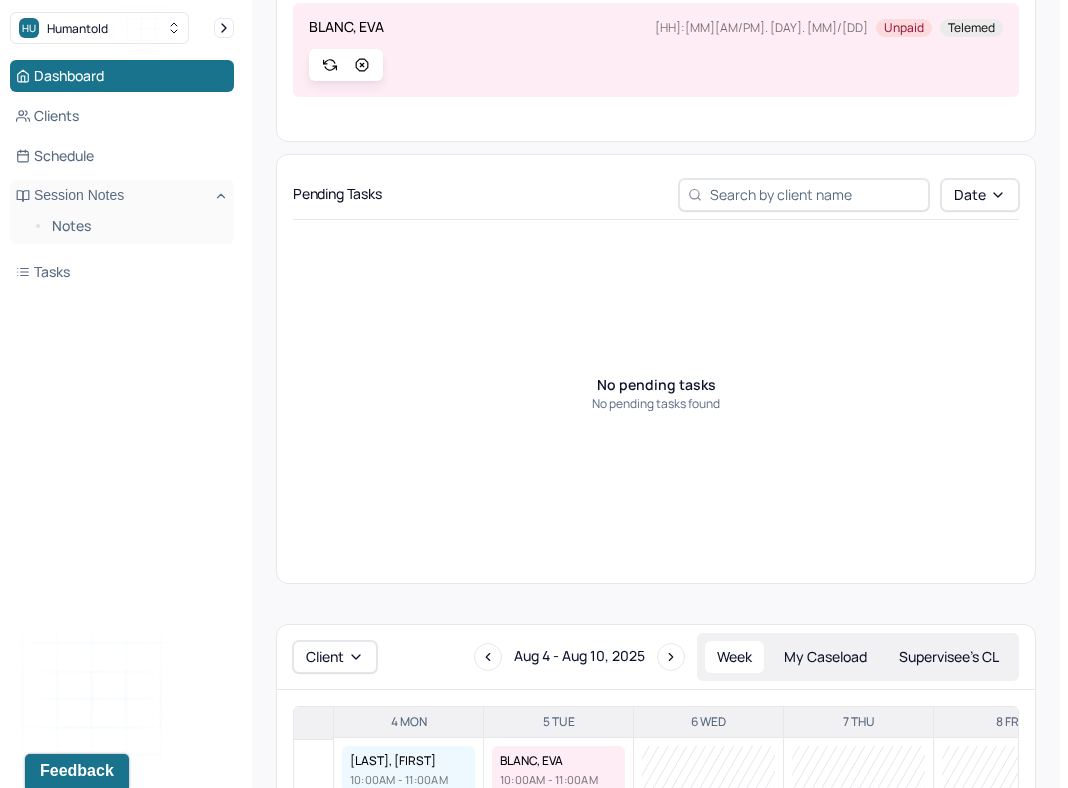 scroll, scrollTop: 0, scrollLeft: 0, axis: both 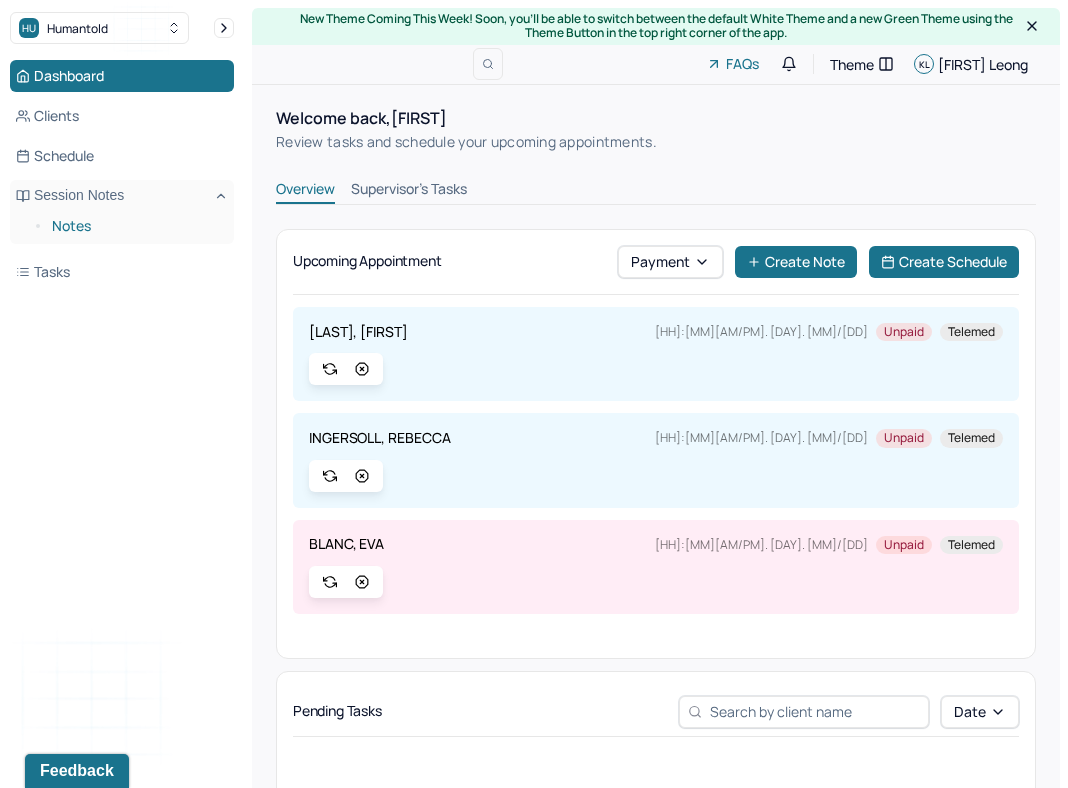 click on "Notes" at bounding box center [135, 226] 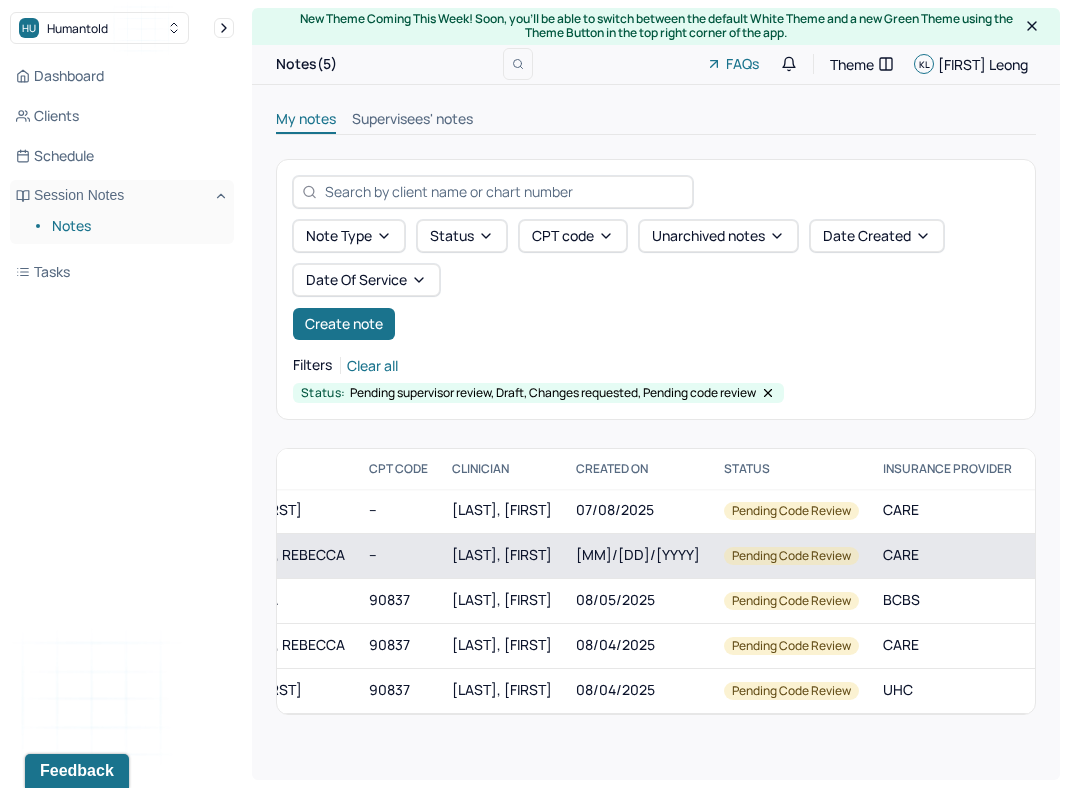 scroll, scrollTop: 0, scrollLeft: 0, axis: both 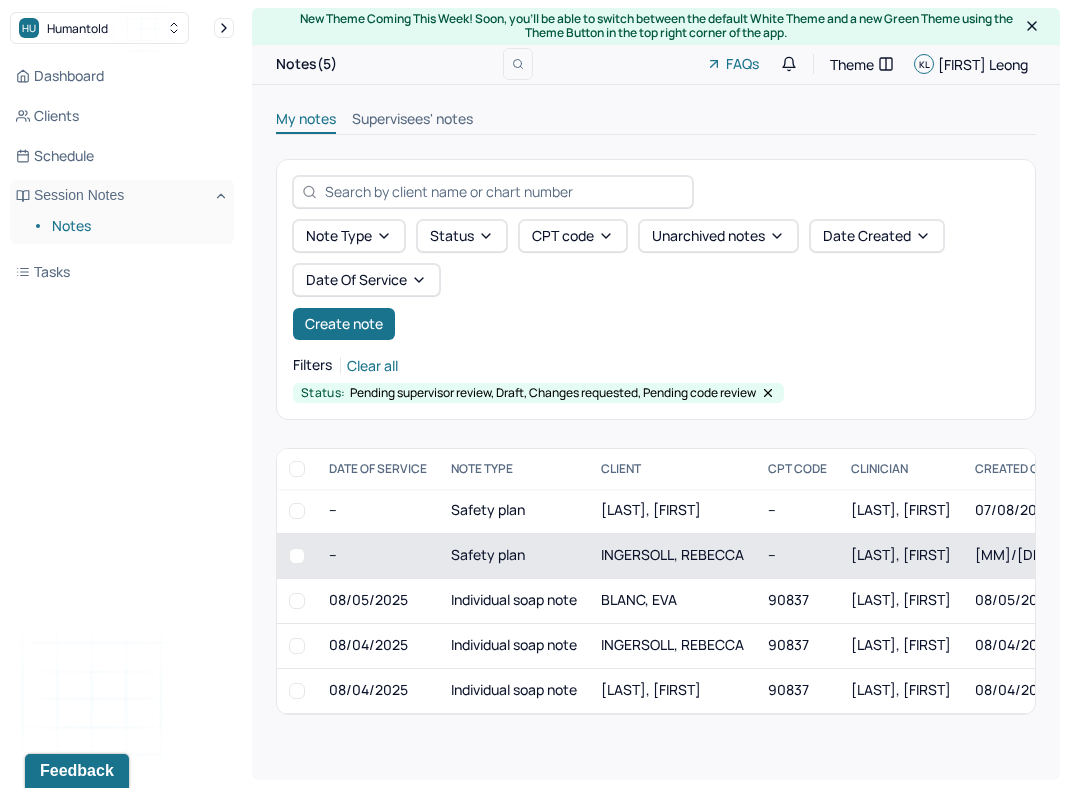 click on "INGERSOLL, REBECCA" at bounding box center (672, 555) 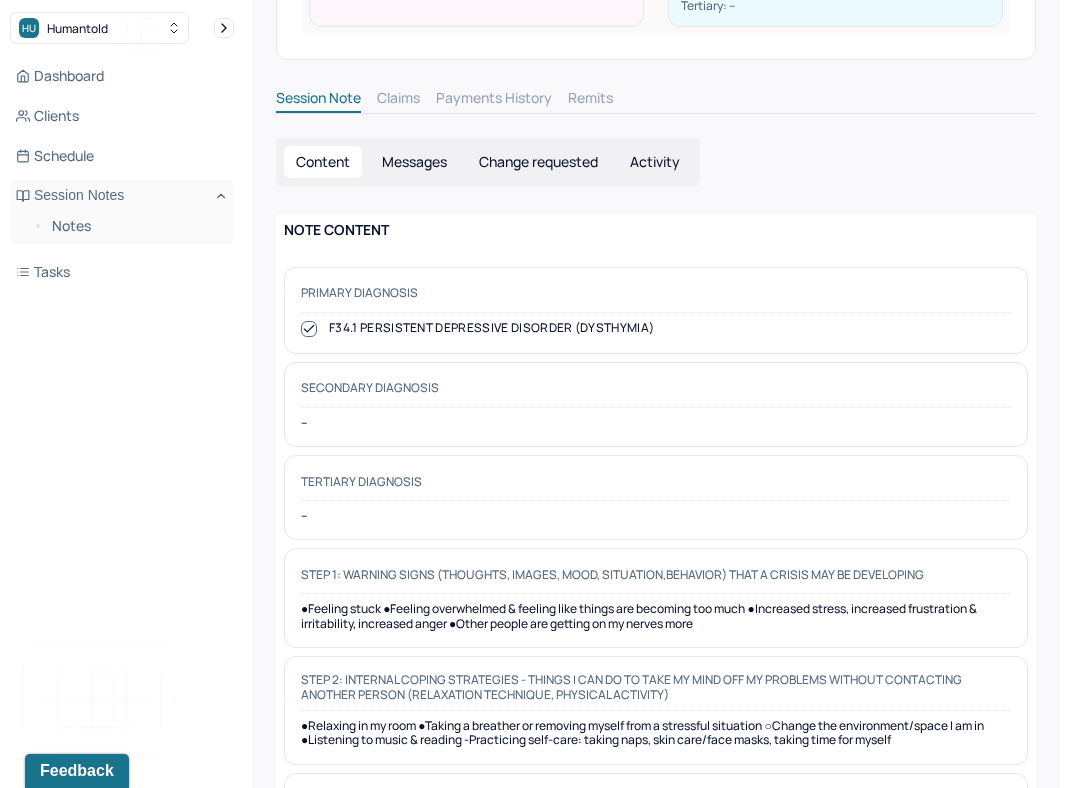scroll, scrollTop: 0, scrollLeft: 0, axis: both 